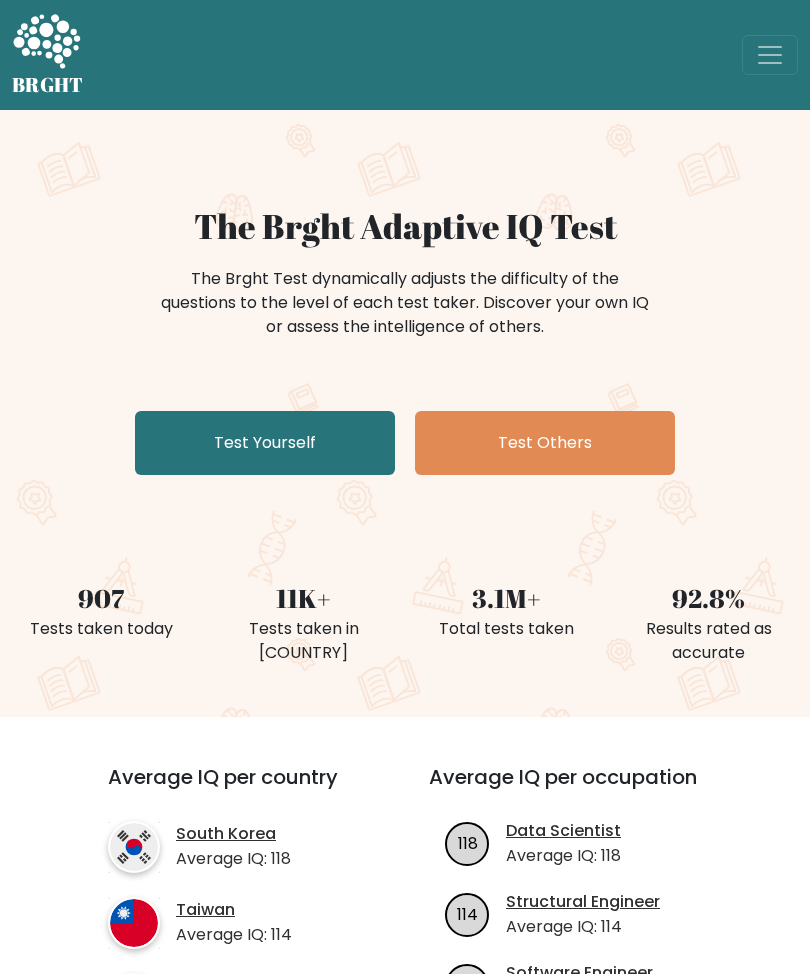 scroll, scrollTop: 0, scrollLeft: 0, axis: both 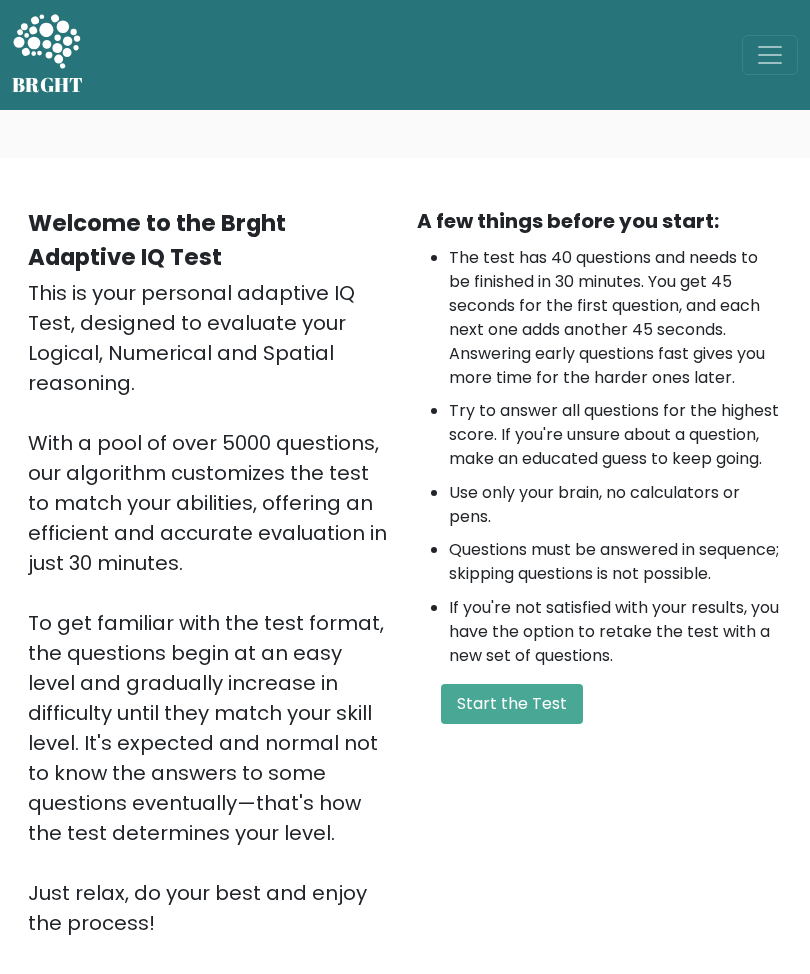 click on "A few things before you start:
The test has 40 questions and needs to be finished in 30 minutes. You get 45 seconds for the first question, and each next one adds another 45 seconds. Answering early questions fast gives you more time for the harder ones later.
Try to answer all questions for the highest score. If you're unsure about a question, make an educated guess to keep going.
Use only your brain, no calculators or pens.
Questions must be answered in sequence; skipping questions is not possible.
If you're not satisfied with your results, you have the option to retake the test with a new set of questions.
Start the Test" at bounding box center (599, 572) 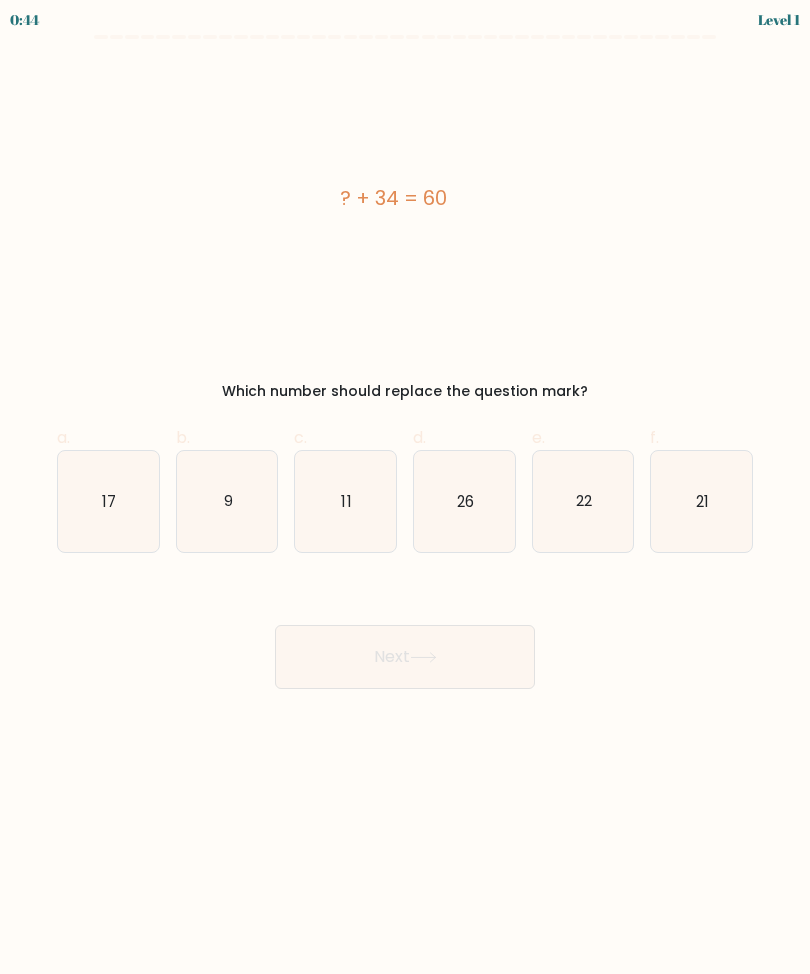 scroll, scrollTop: 0, scrollLeft: 0, axis: both 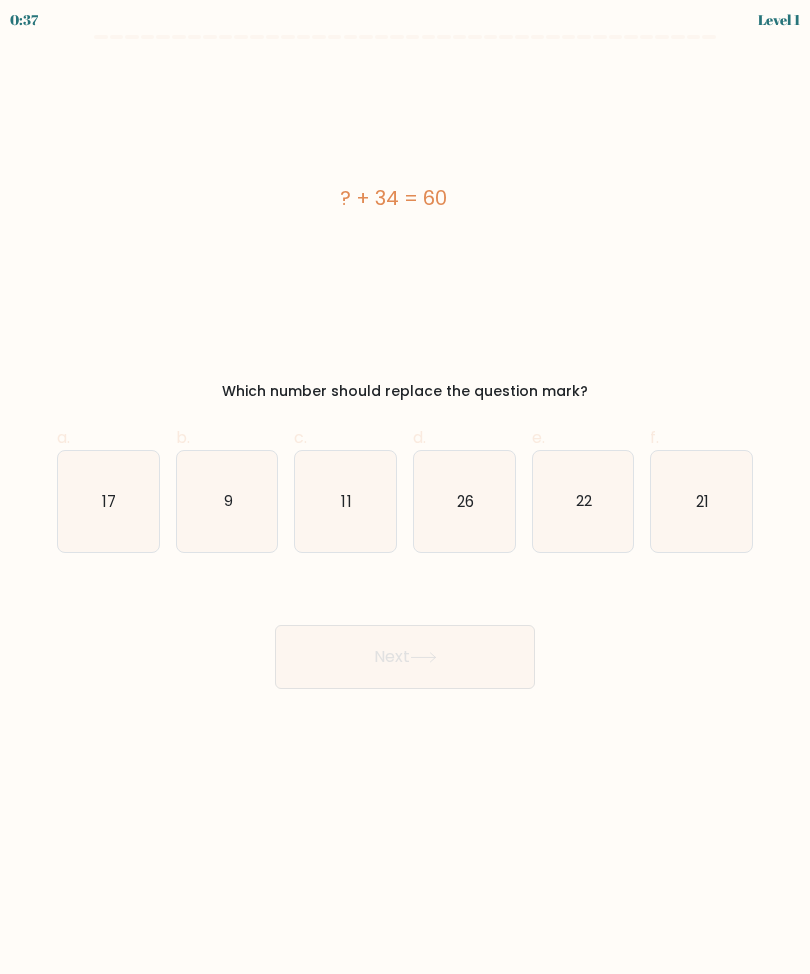 click on "26" 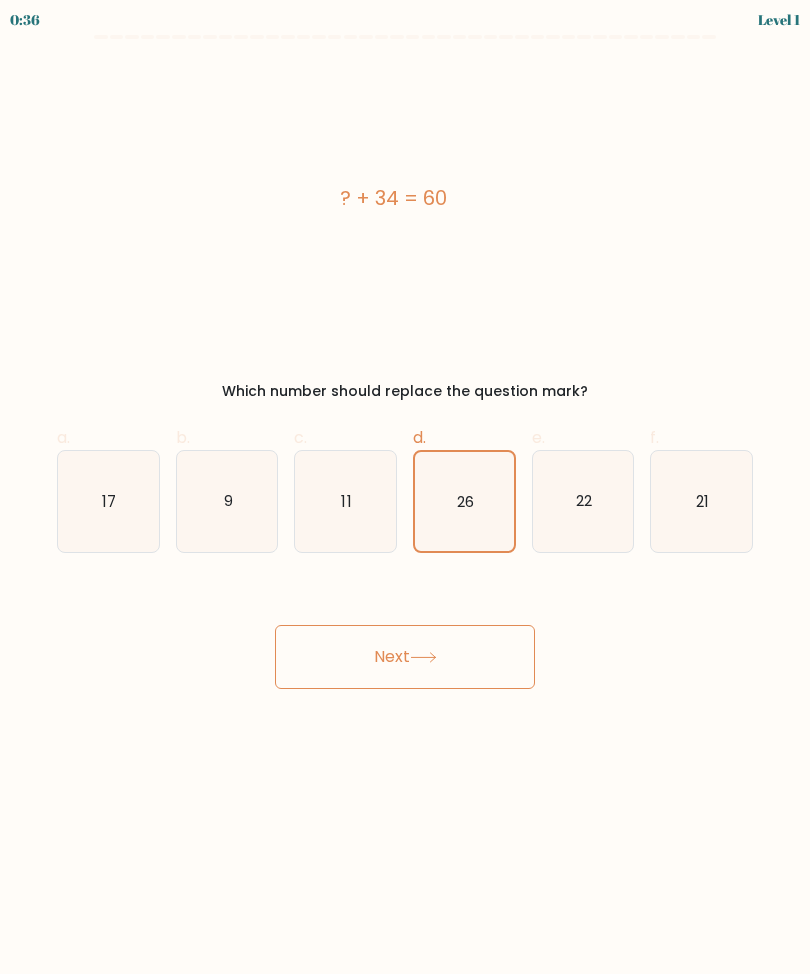 click on "Next" at bounding box center [405, 657] 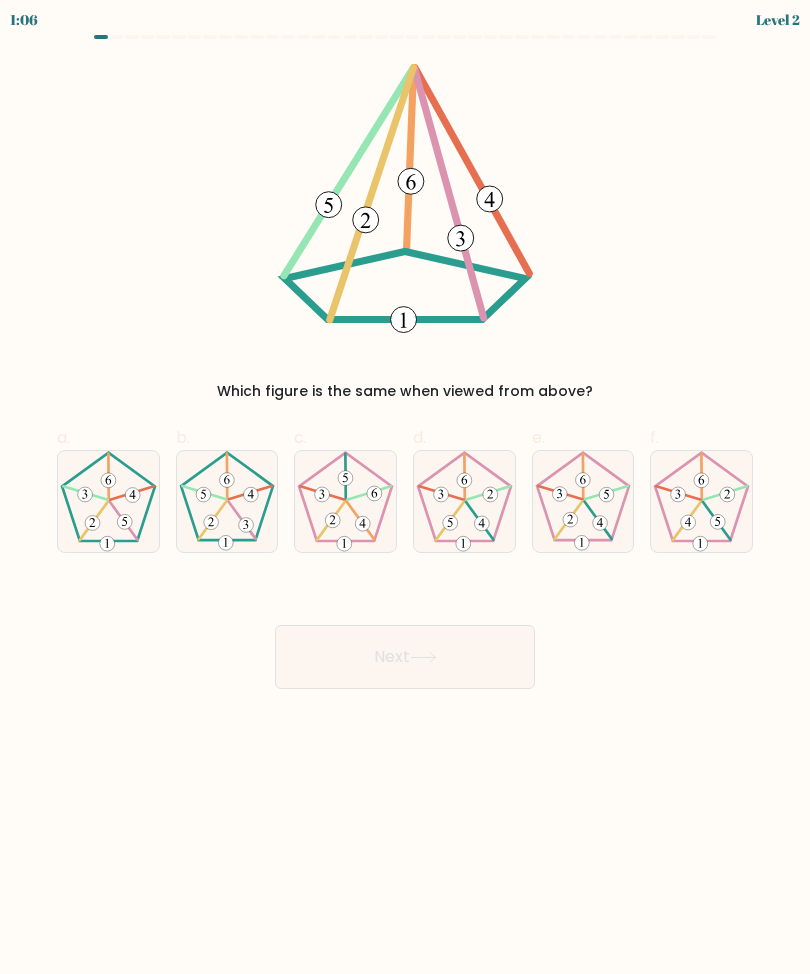 click 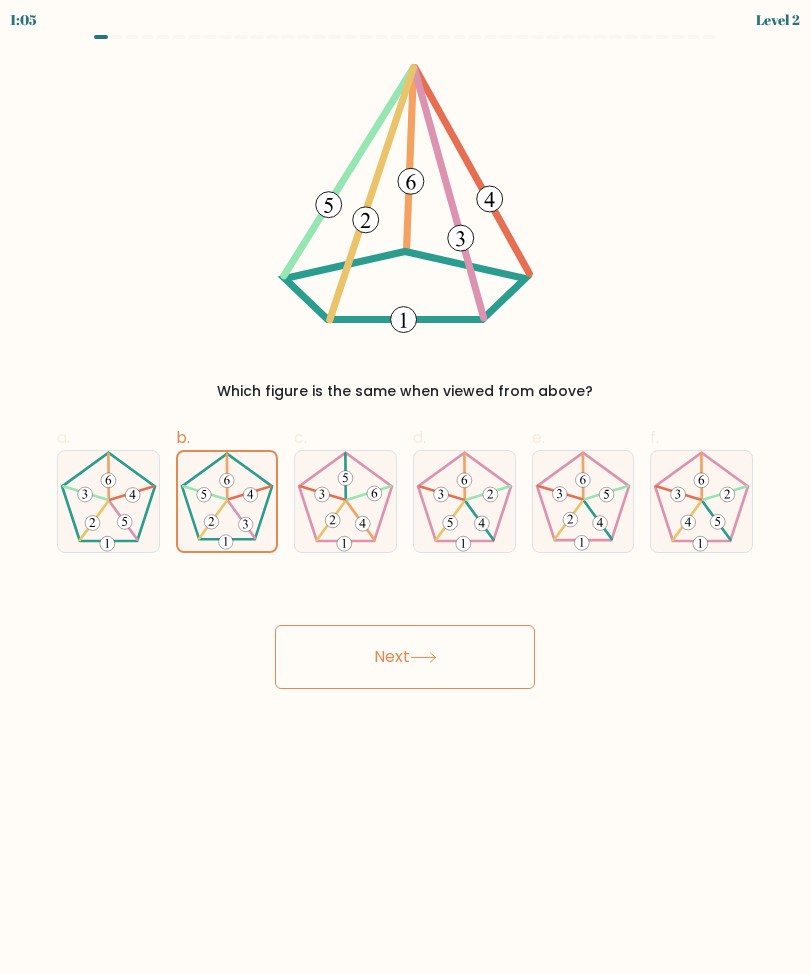 click on "Next" at bounding box center (405, 657) 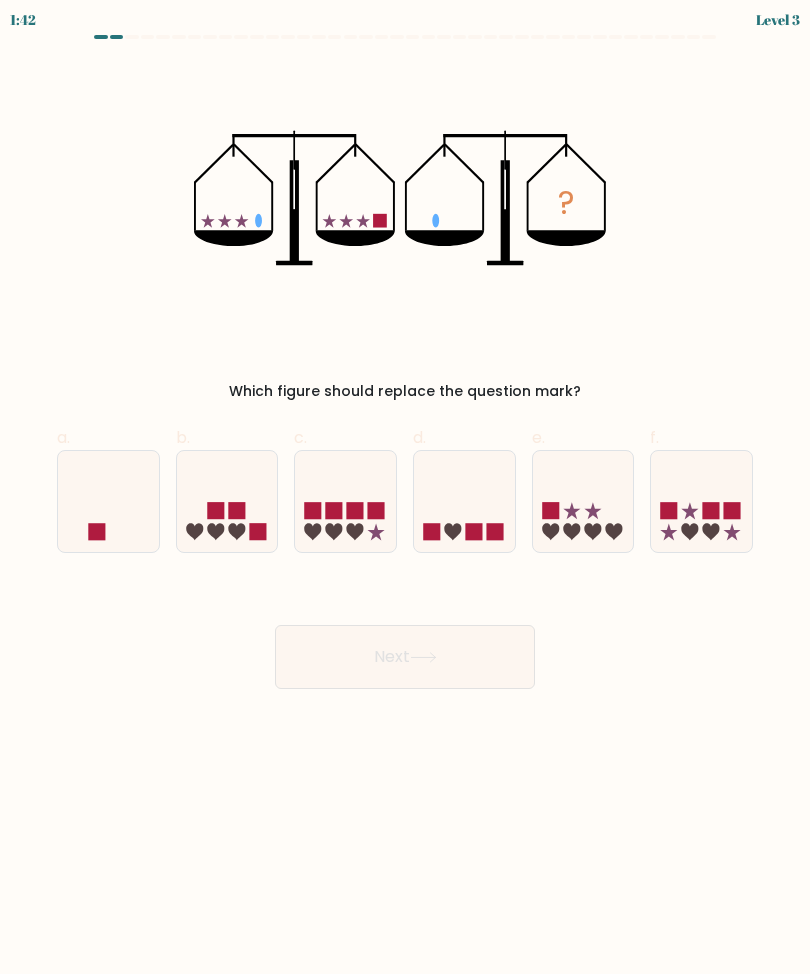 click 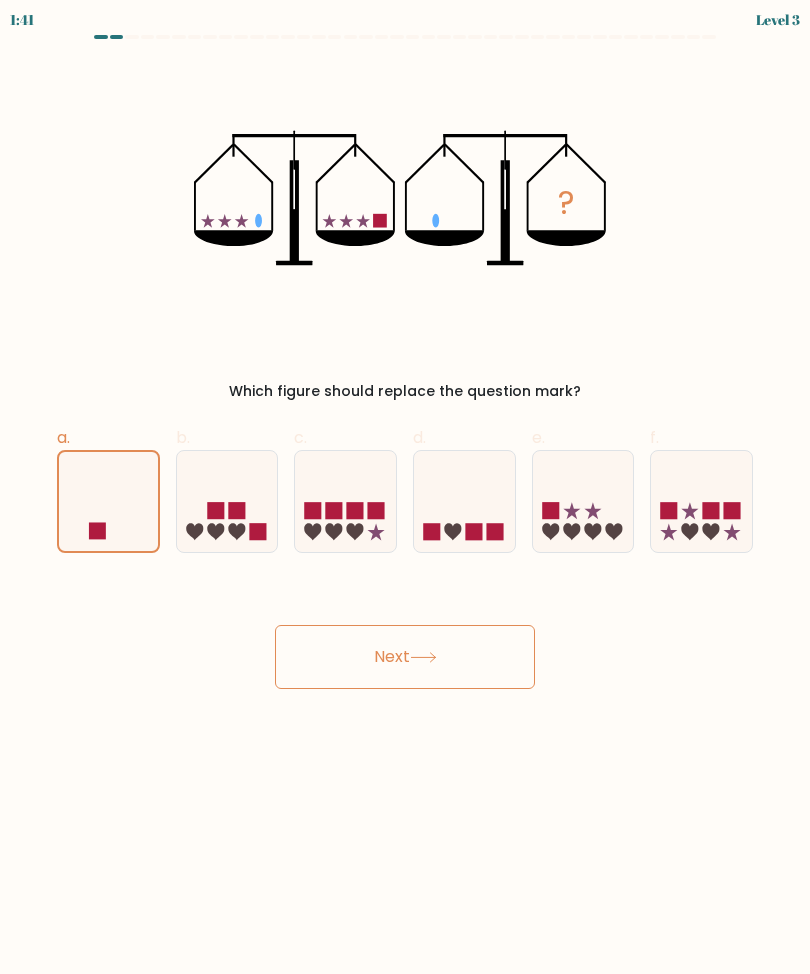 click on "Next" at bounding box center (405, 657) 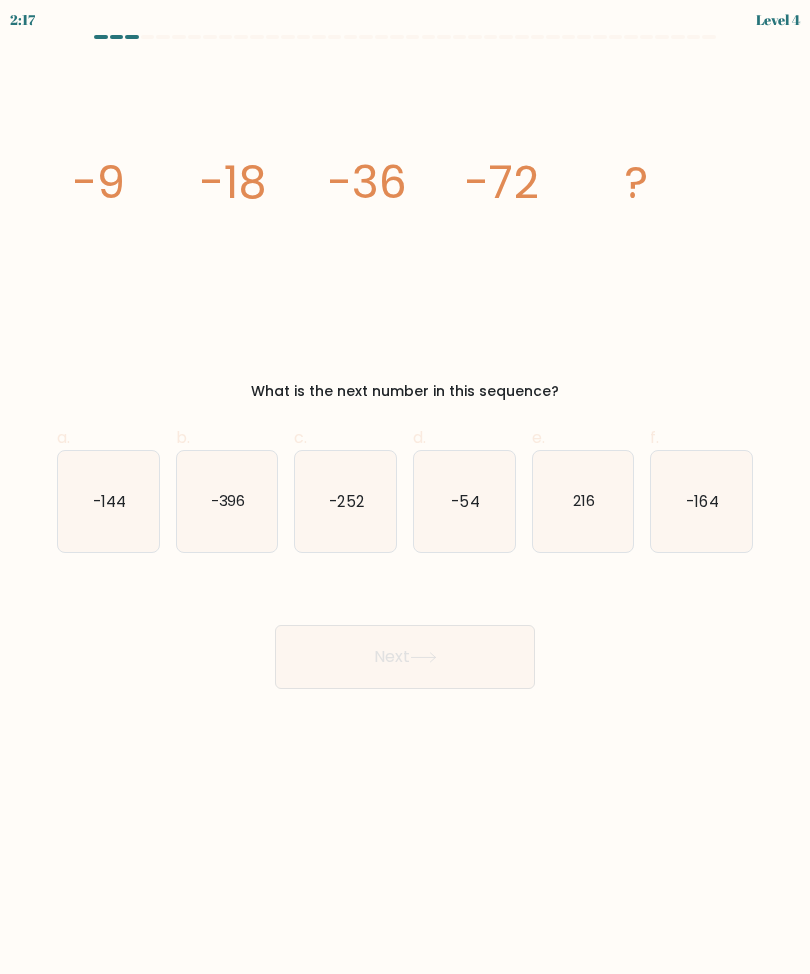 click on "-144" 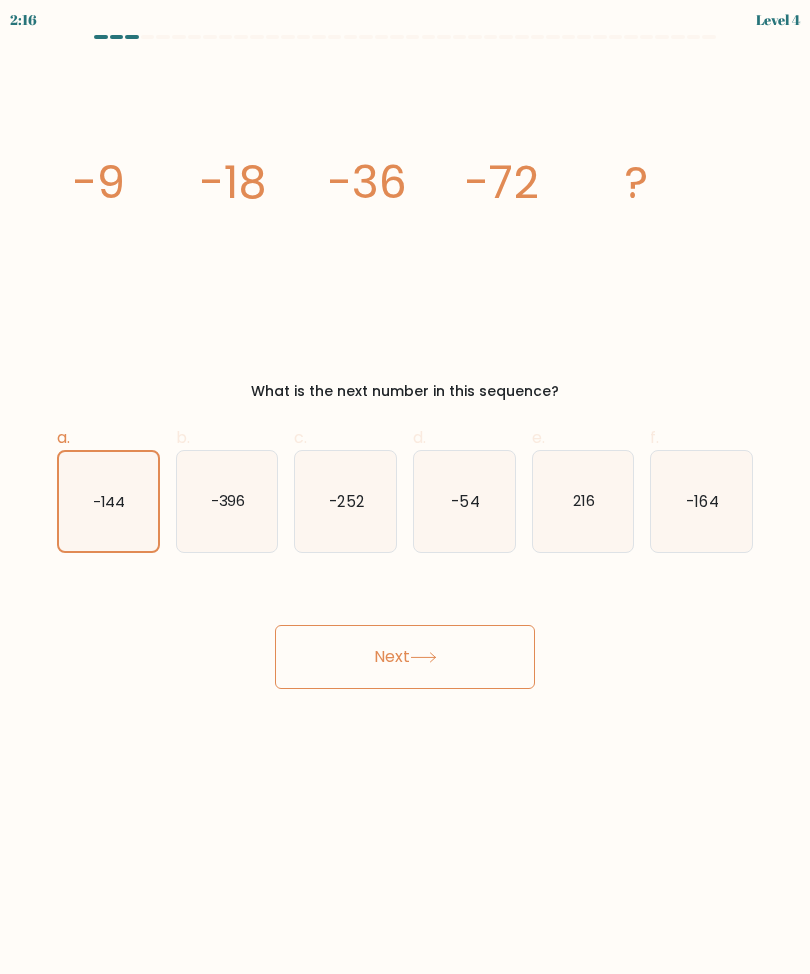 click on "Next" at bounding box center (405, 657) 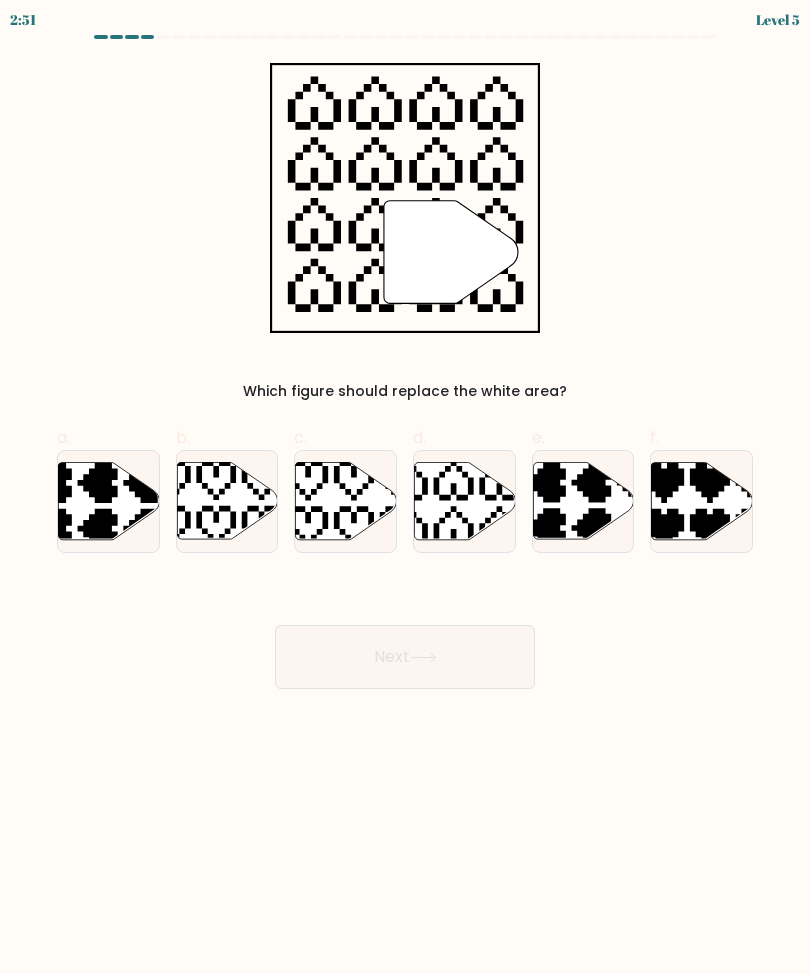 click 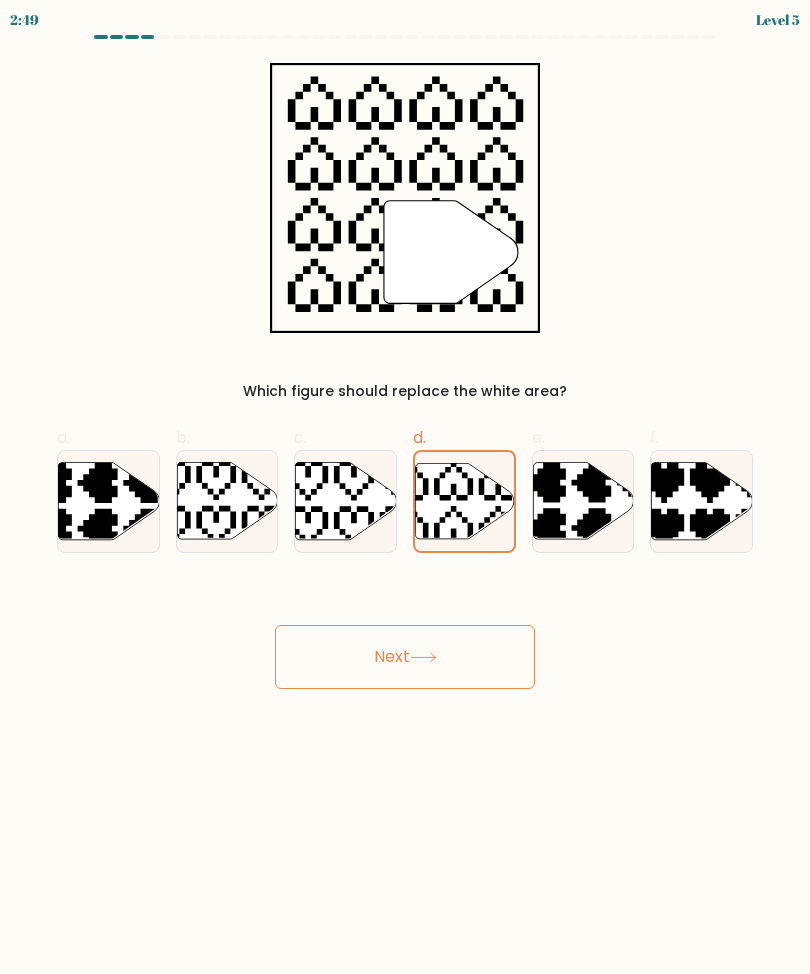 click on "Next" at bounding box center [405, 657] 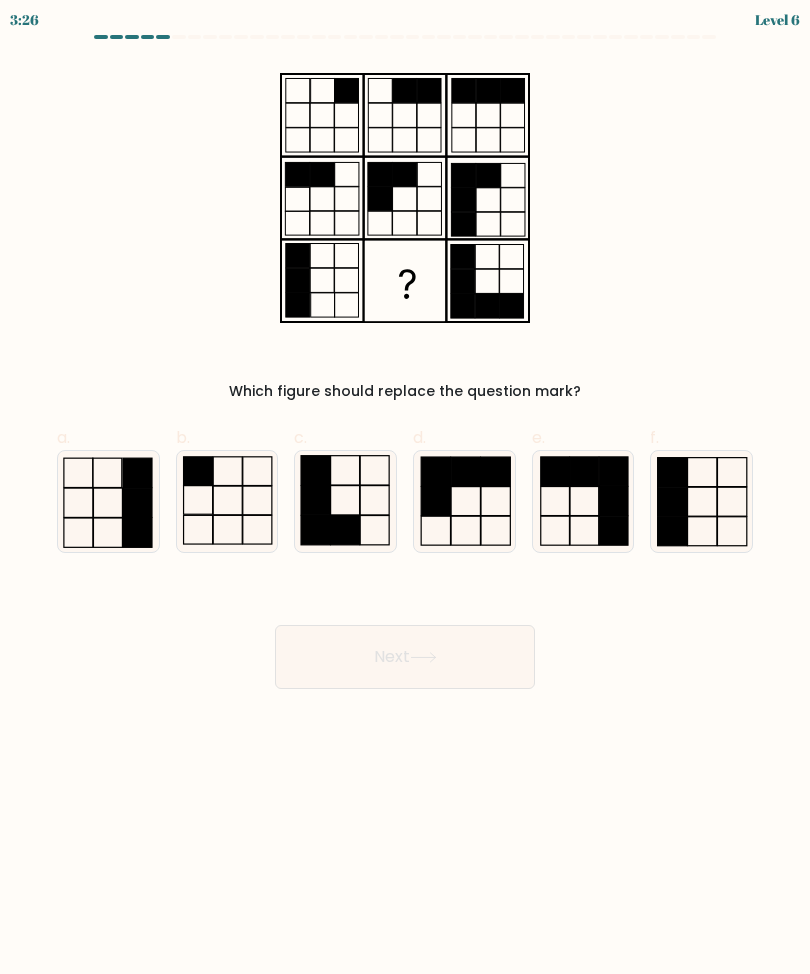 click 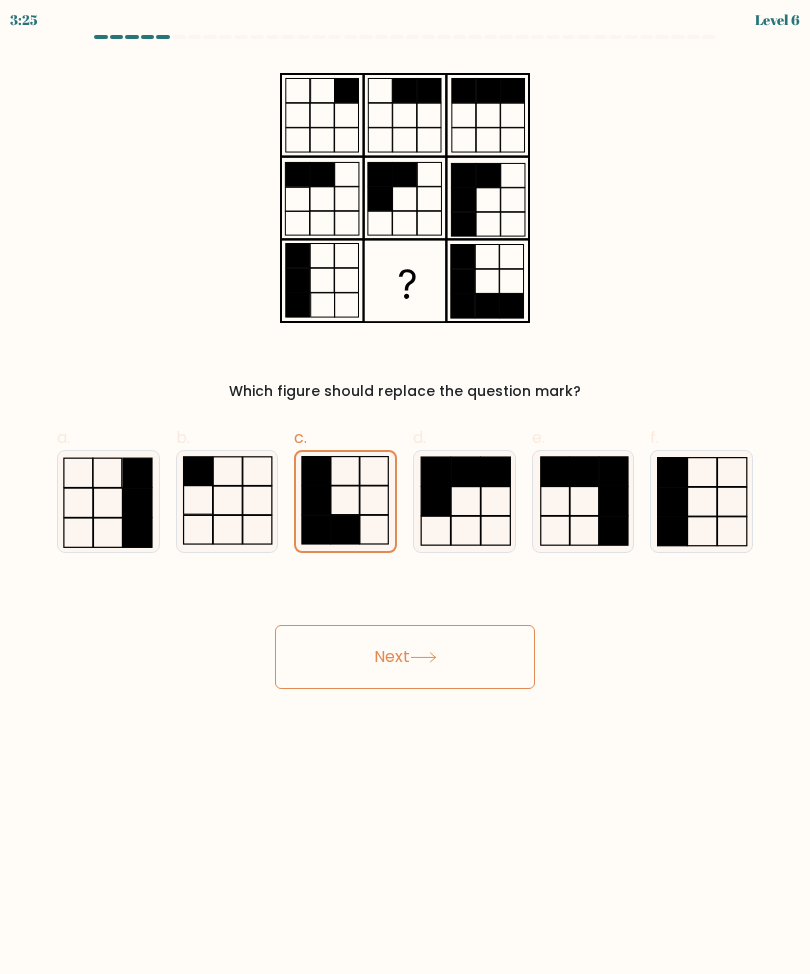 click on "Next" at bounding box center (405, 657) 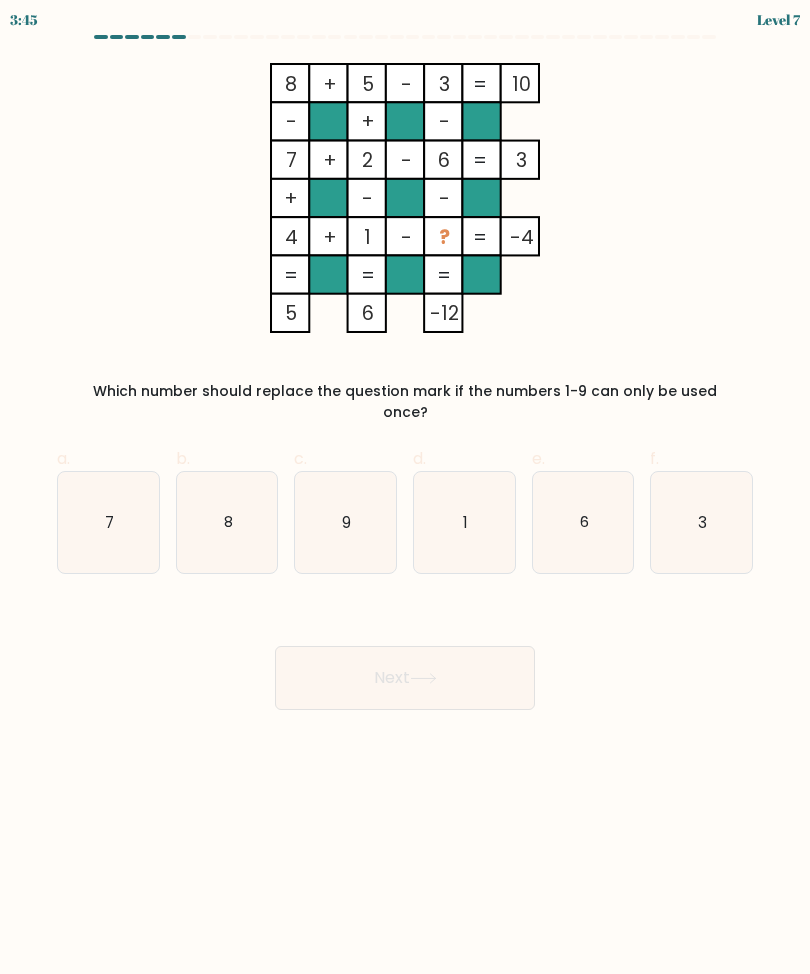 click on "9" 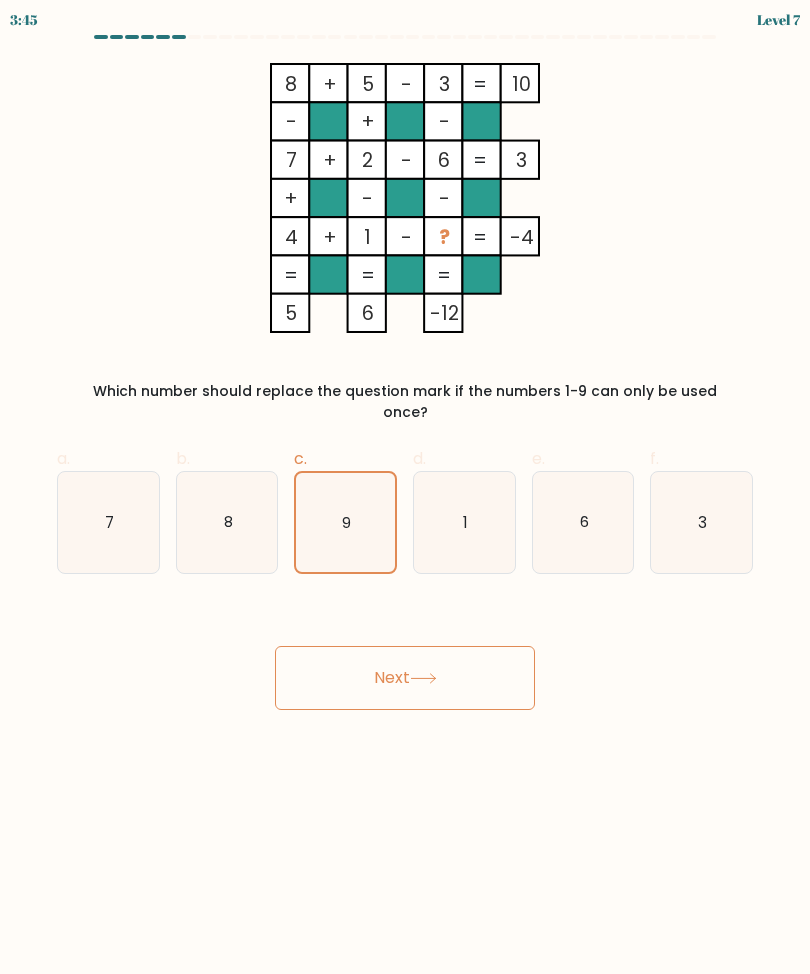 click on "Next" at bounding box center [405, 678] 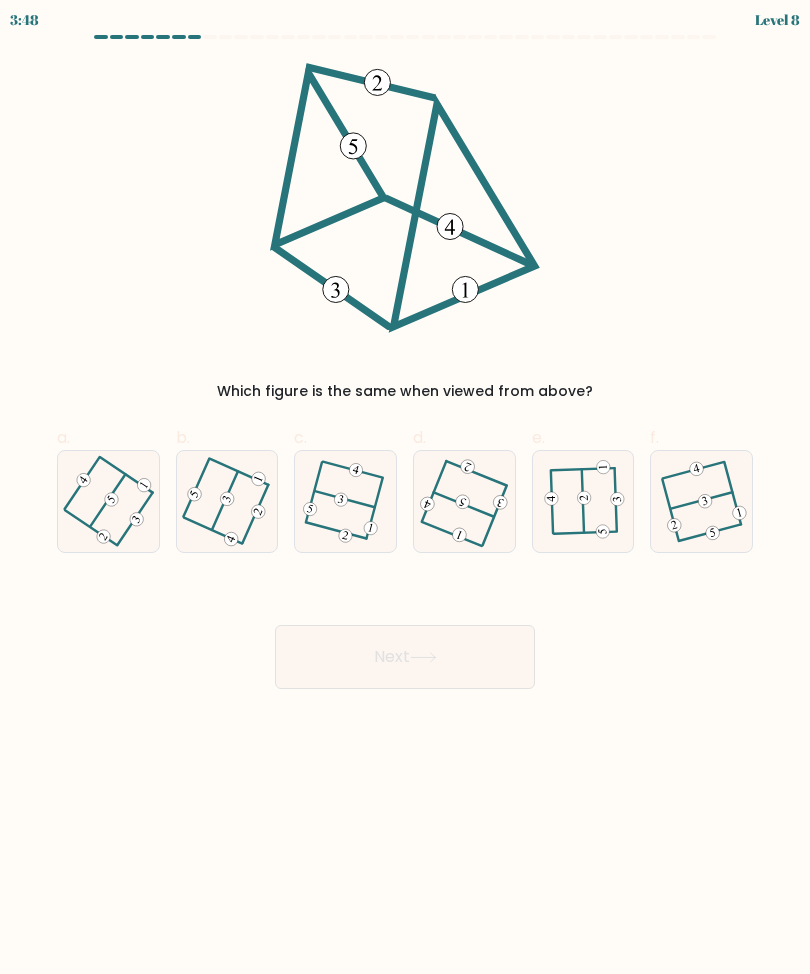 click 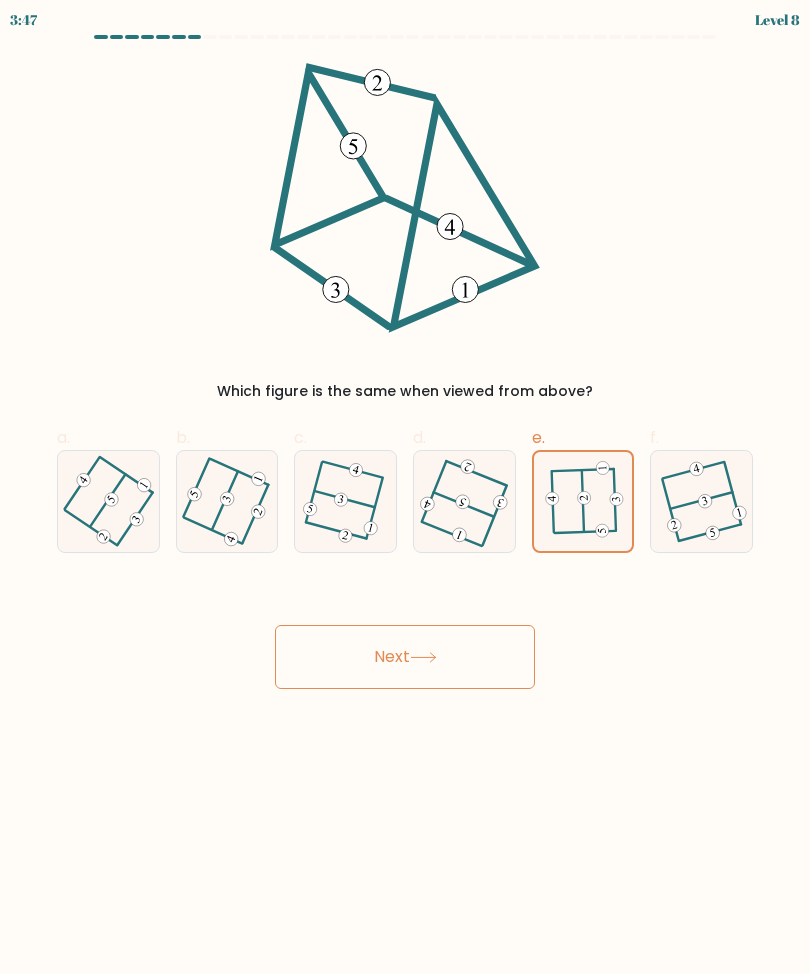 click on "Next" at bounding box center (405, 657) 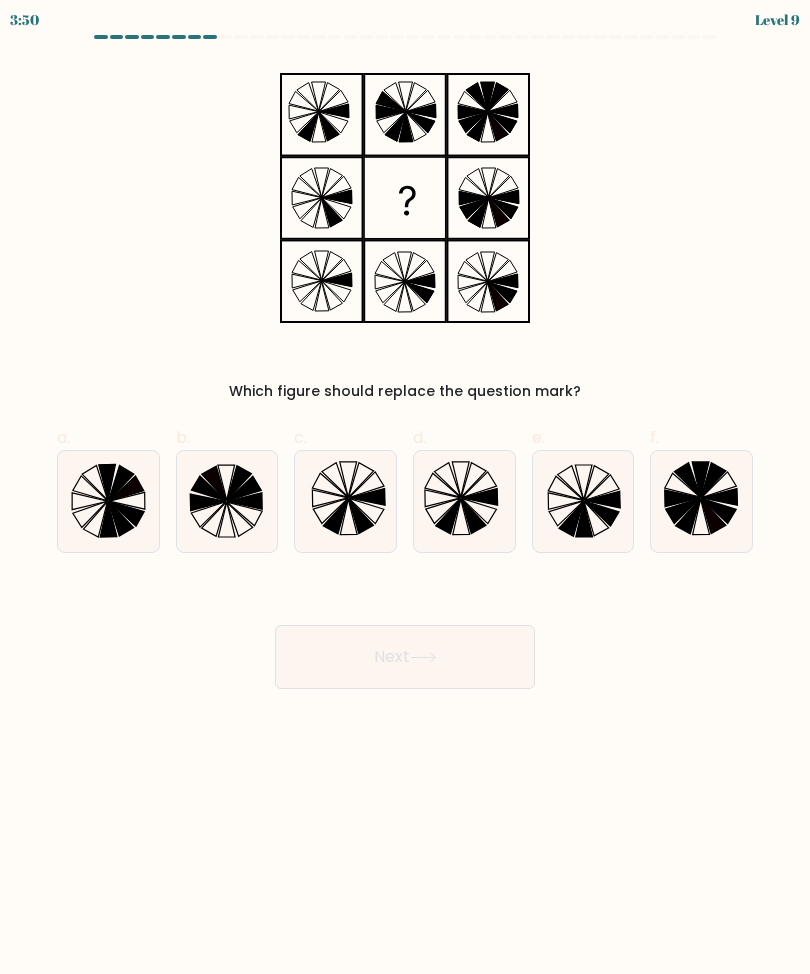 click 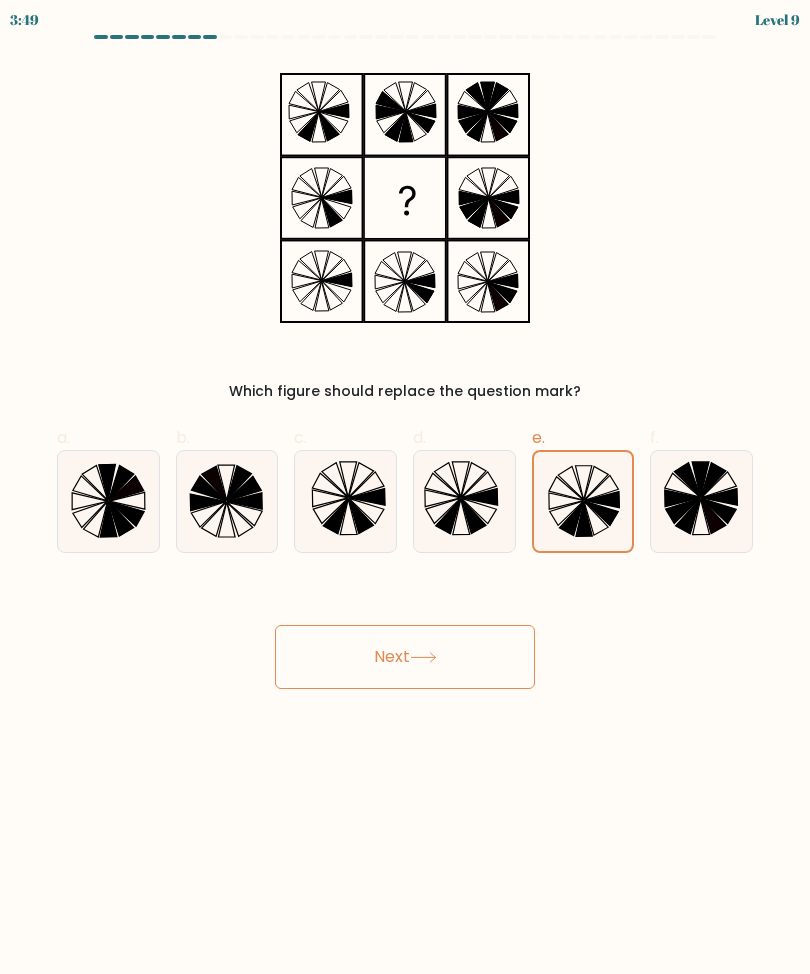 click on "Next" at bounding box center (405, 657) 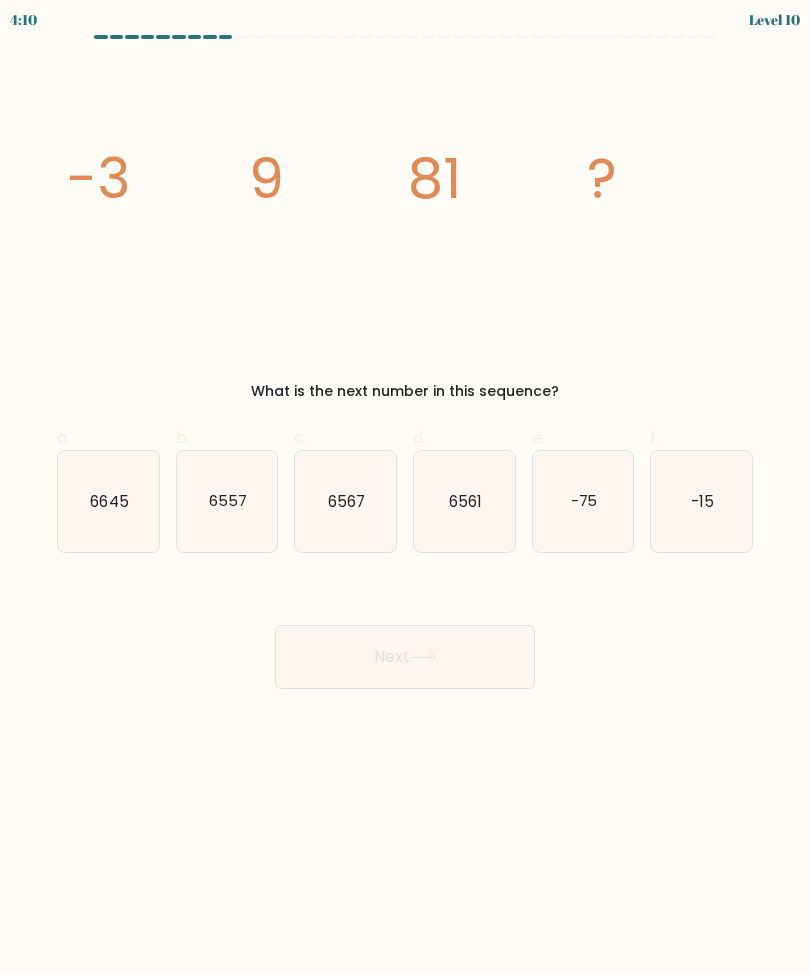 click on "6561" 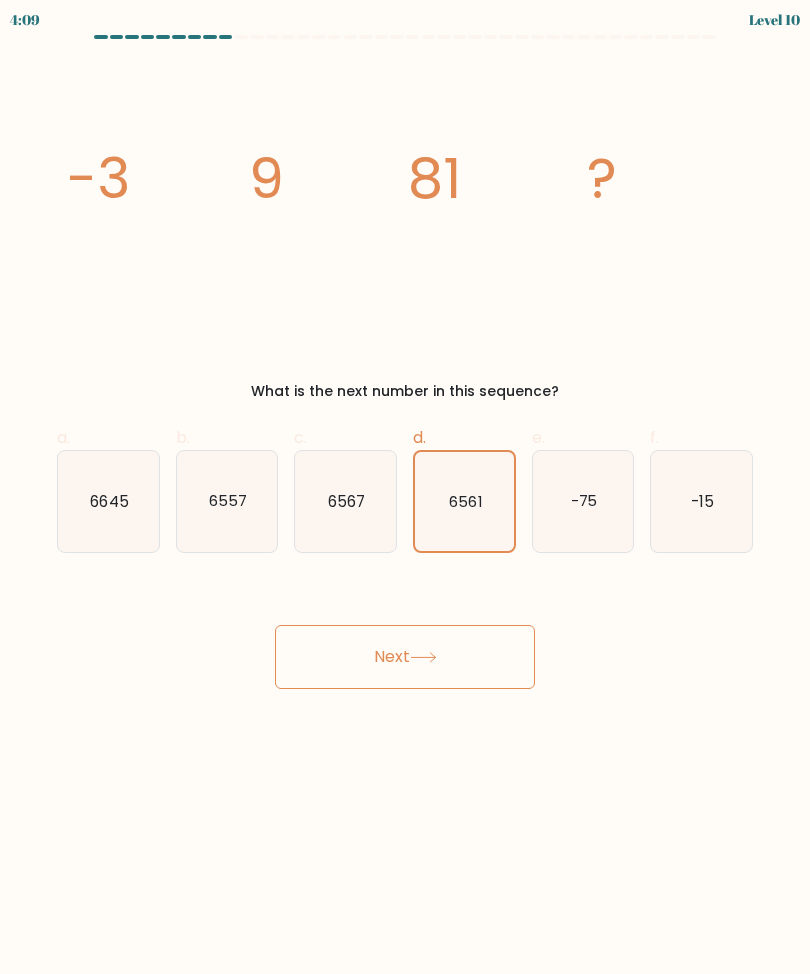 click on "Next" at bounding box center (405, 657) 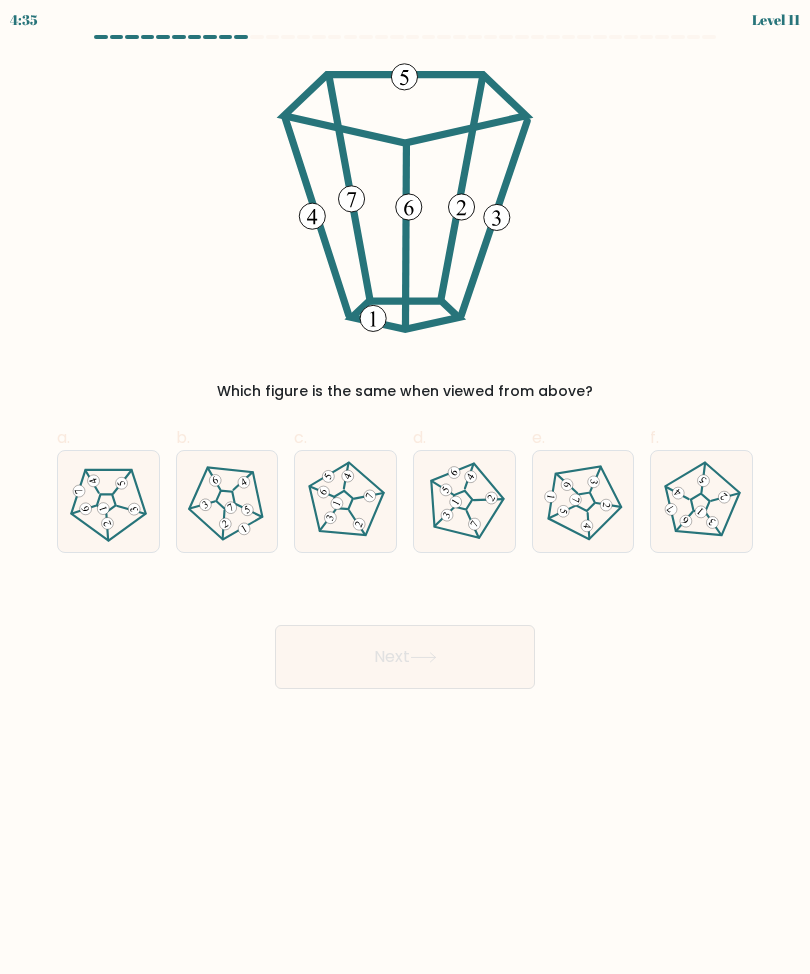 click 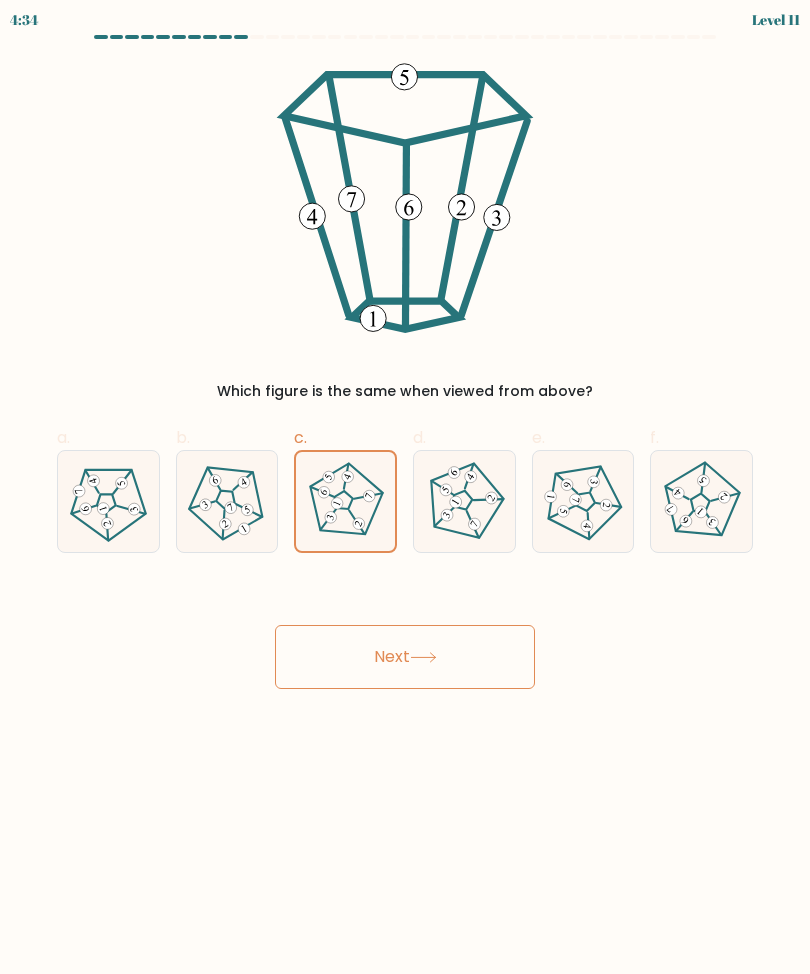 click on "Next" at bounding box center (405, 657) 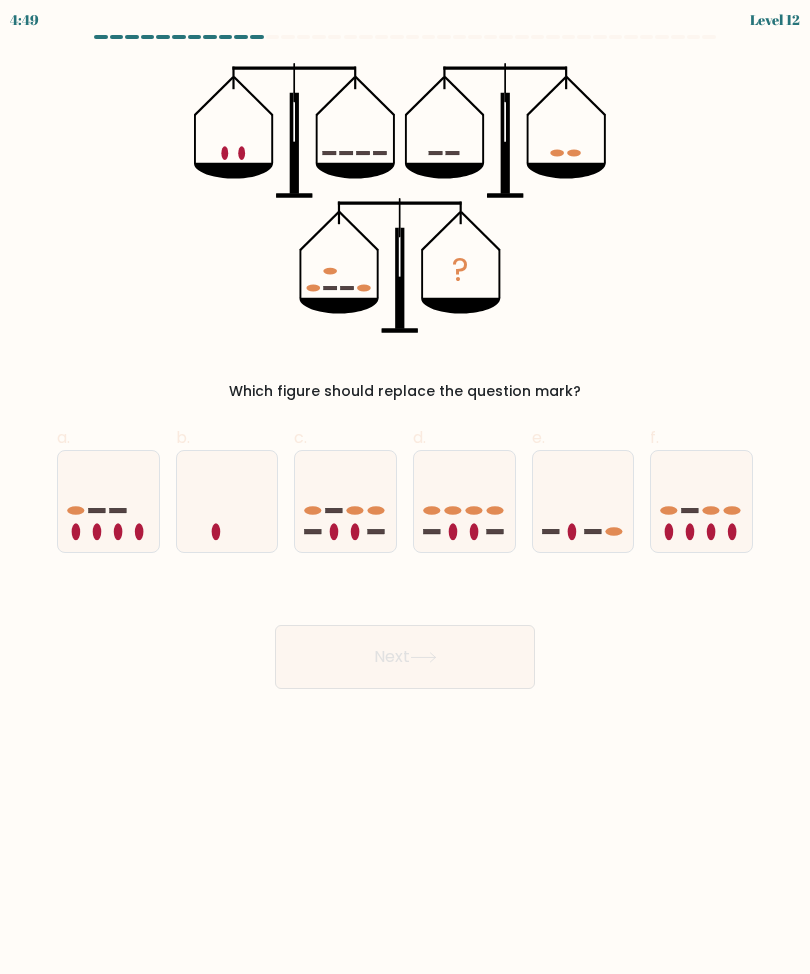 click 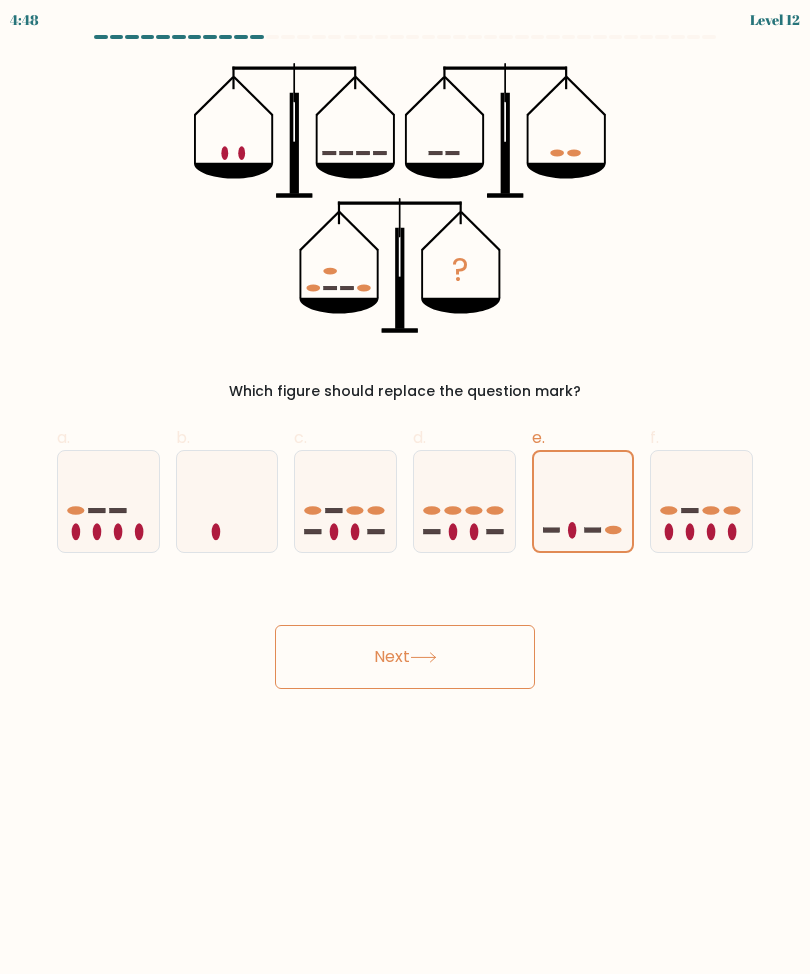click on "Next" at bounding box center (405, 657) 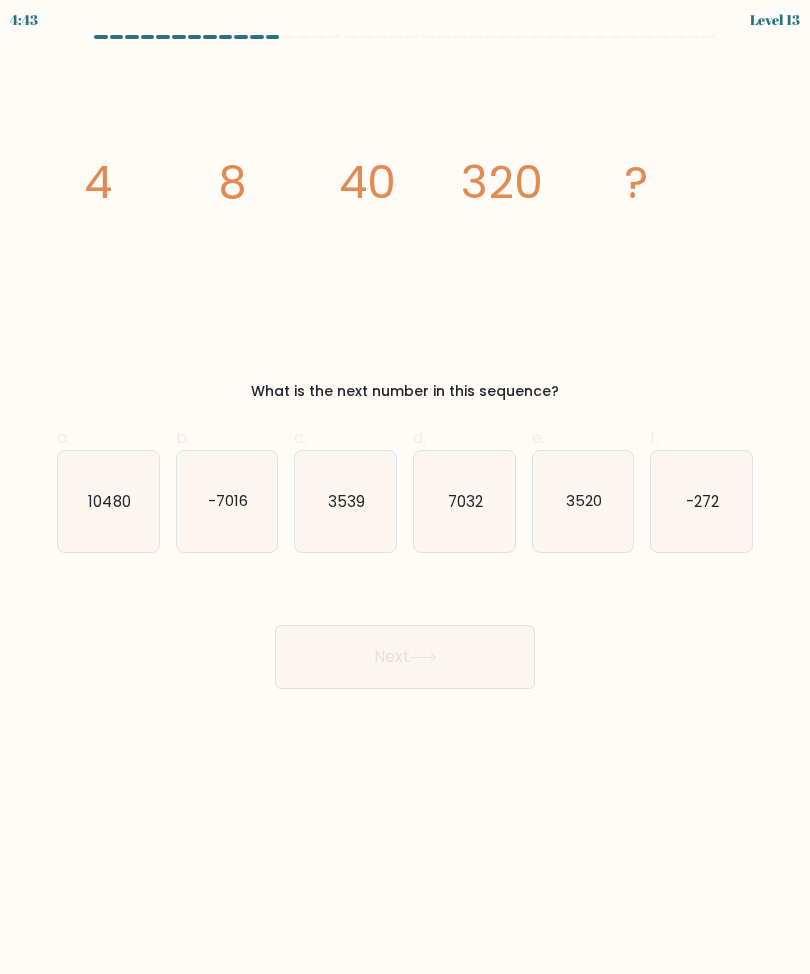 click on "7032" 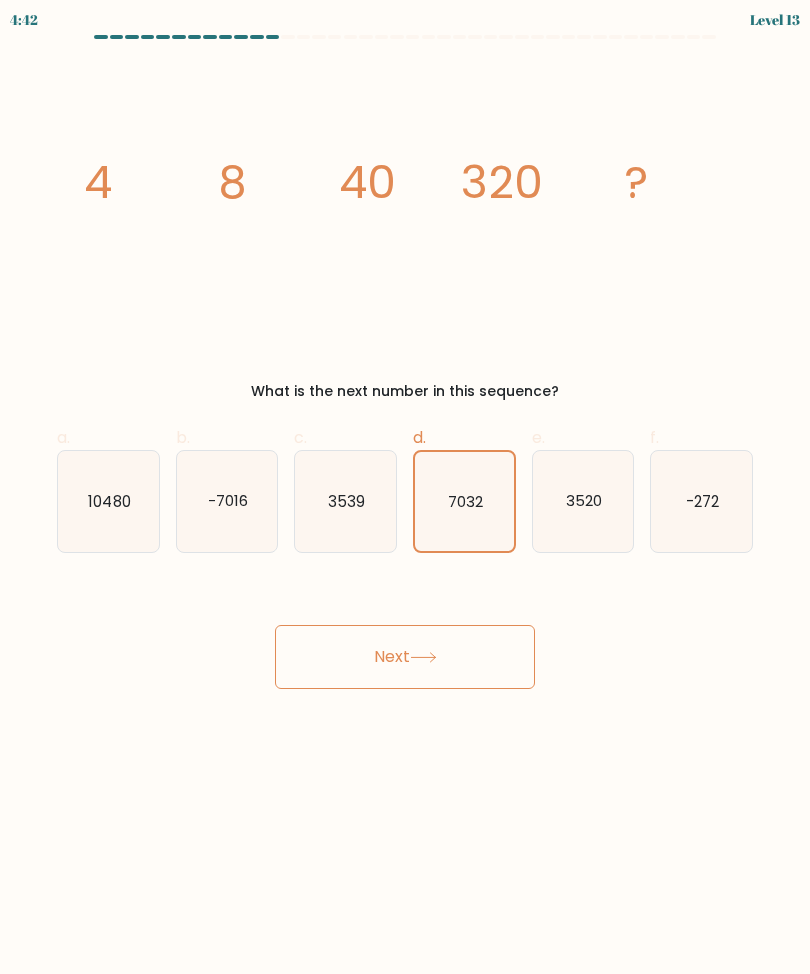 click on "Next" at bounding box center [405, 657] 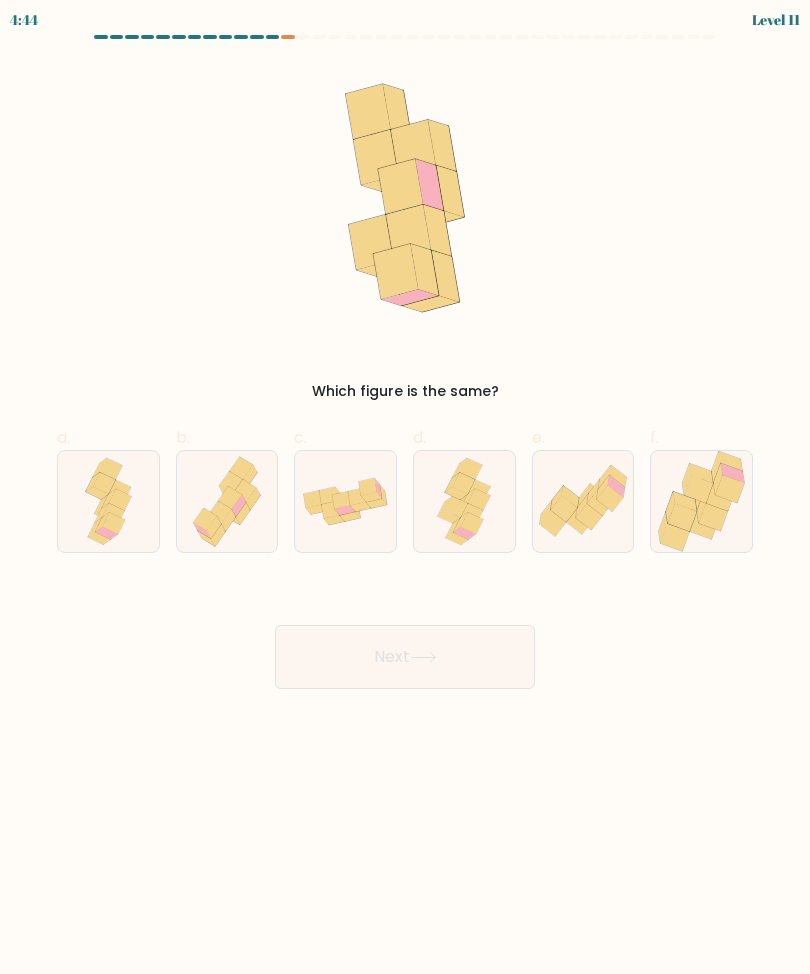 click 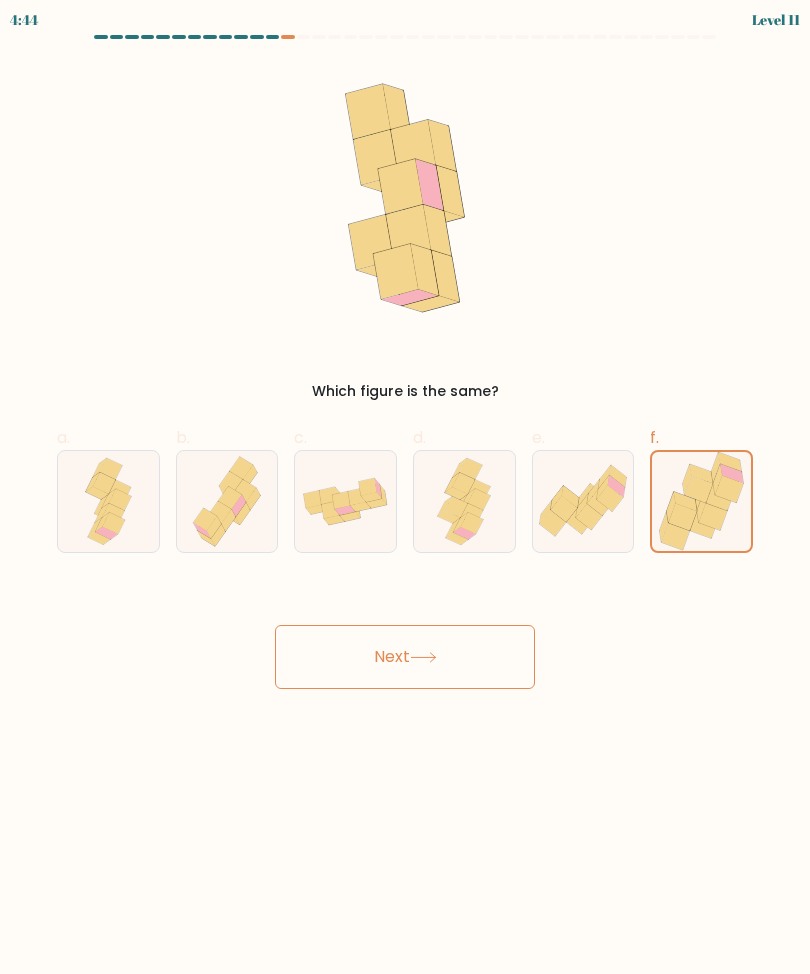 click on "Next" at bounding box center [405, 657] 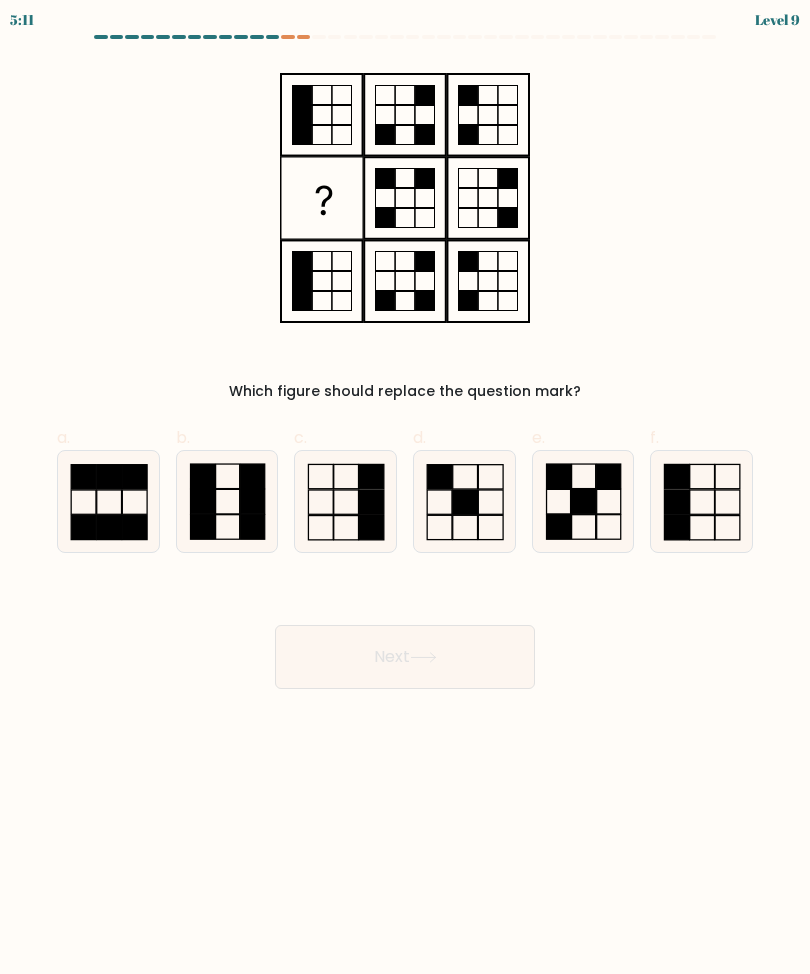click 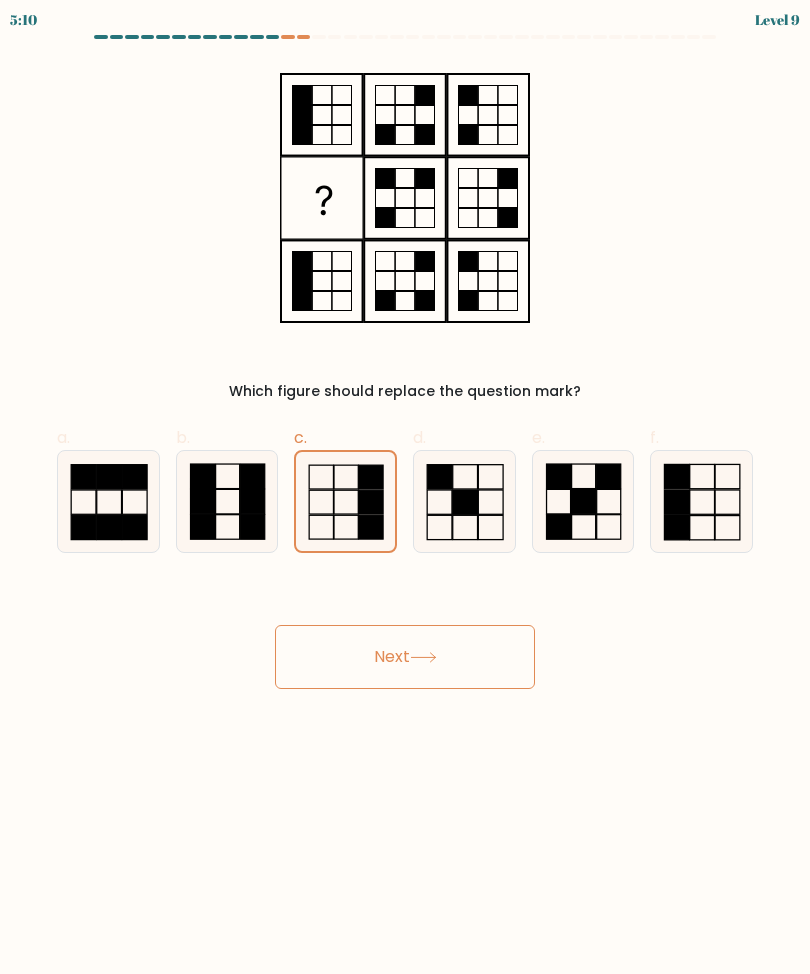 click on "Next" at bounding box center [405, 657] 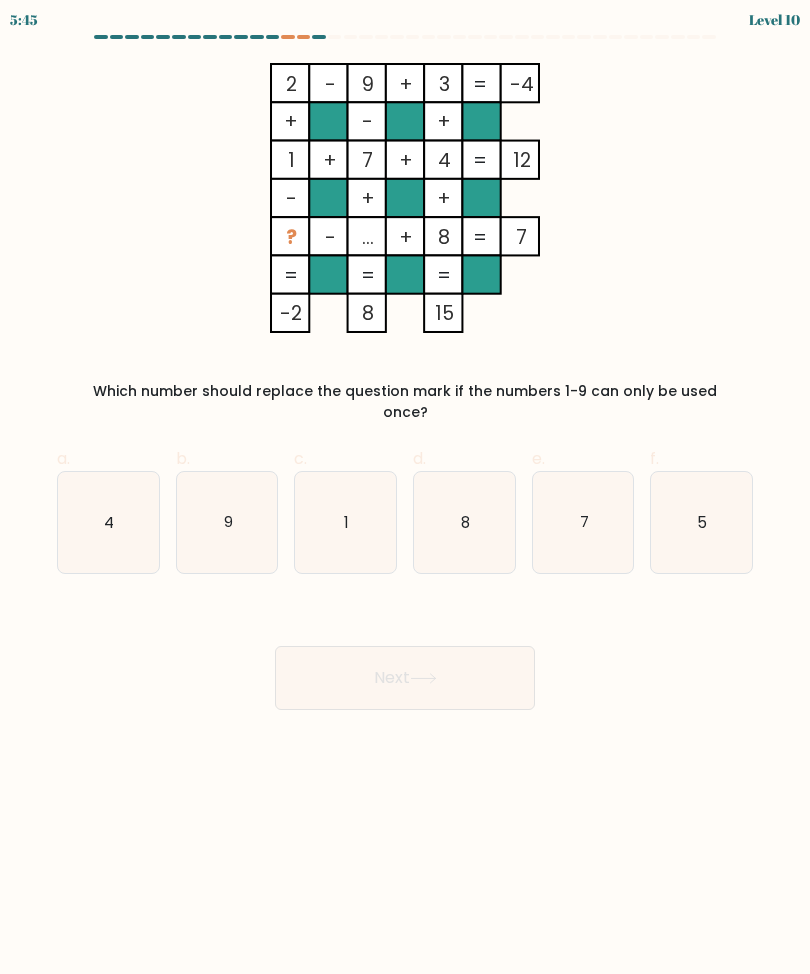 click on "5" 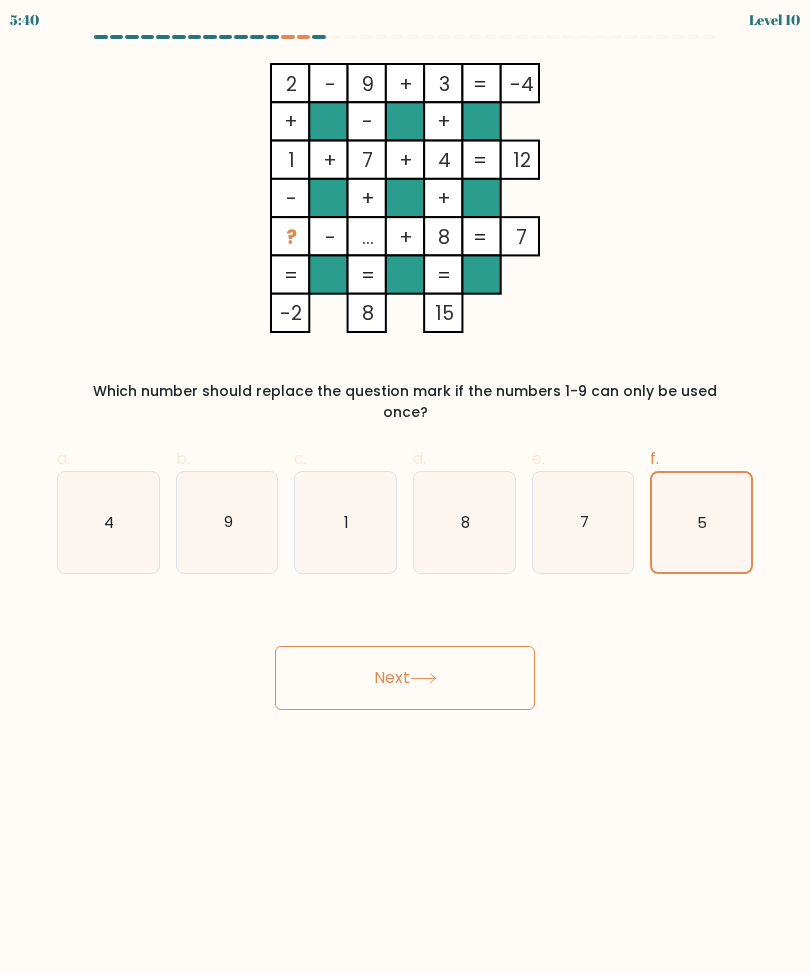 click on "Next" at bounding box center [405, 678] 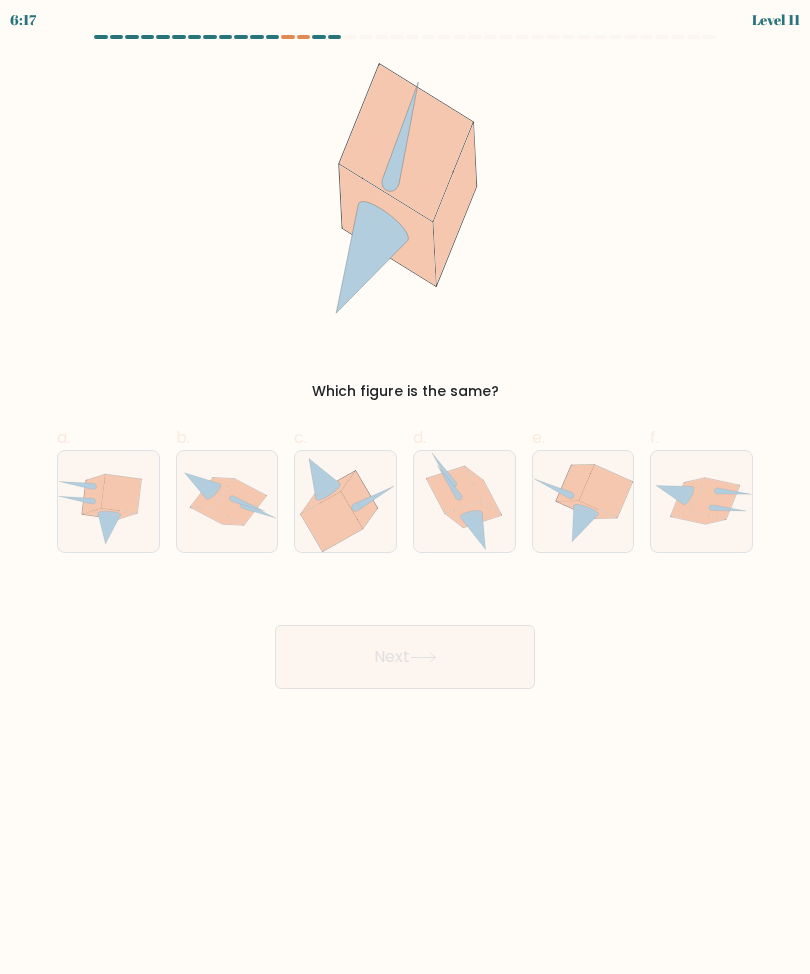 click 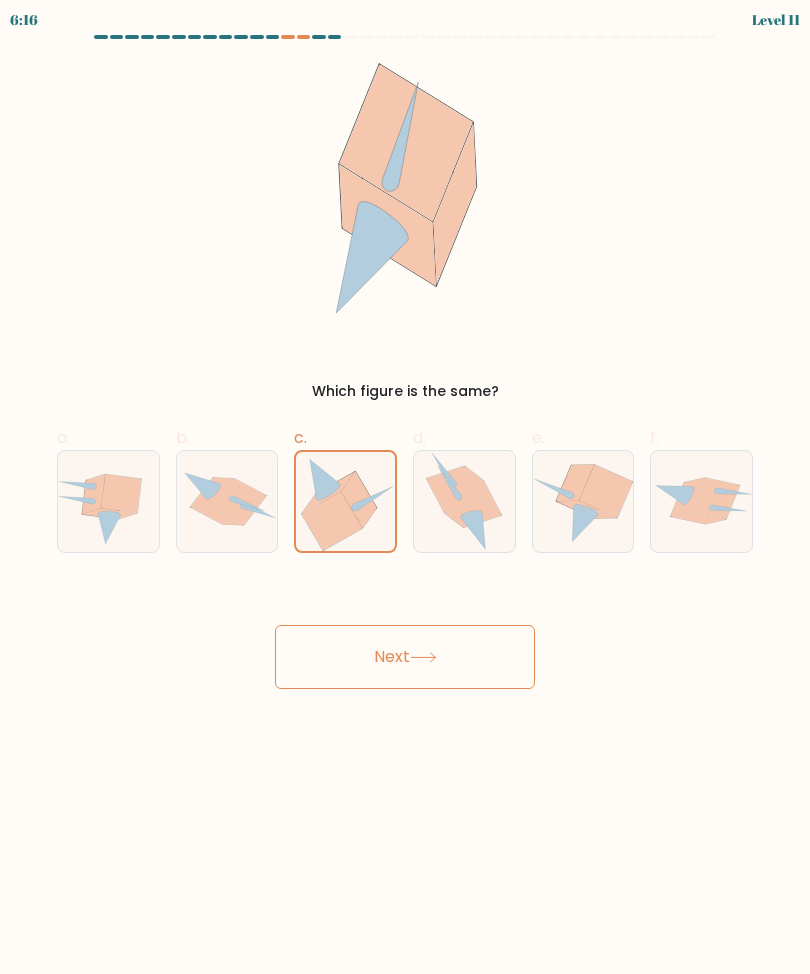 click on "Next" at bounding box center (405, 657) 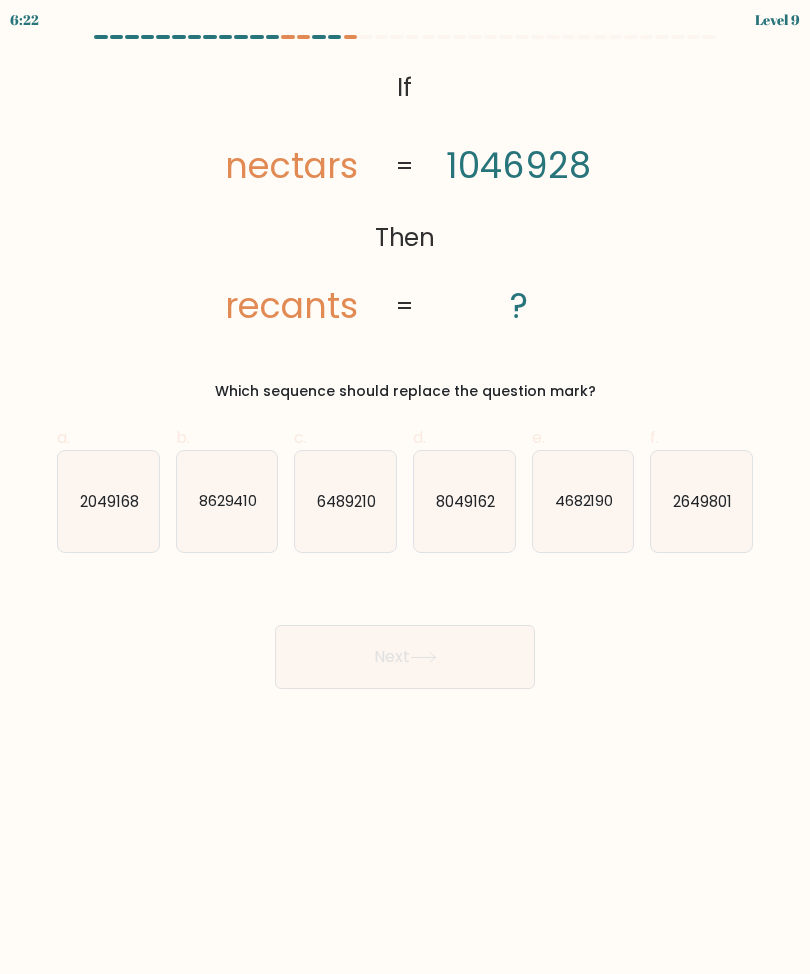 click on "2049168" 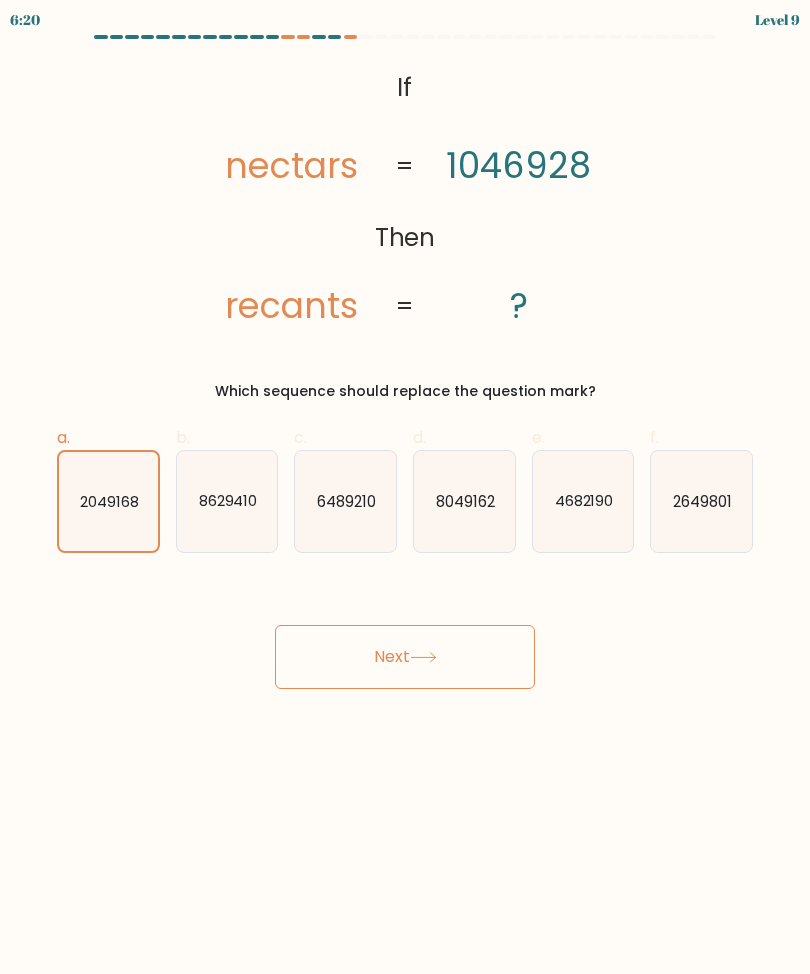 click on "Next" at bounding box center [405, 657] 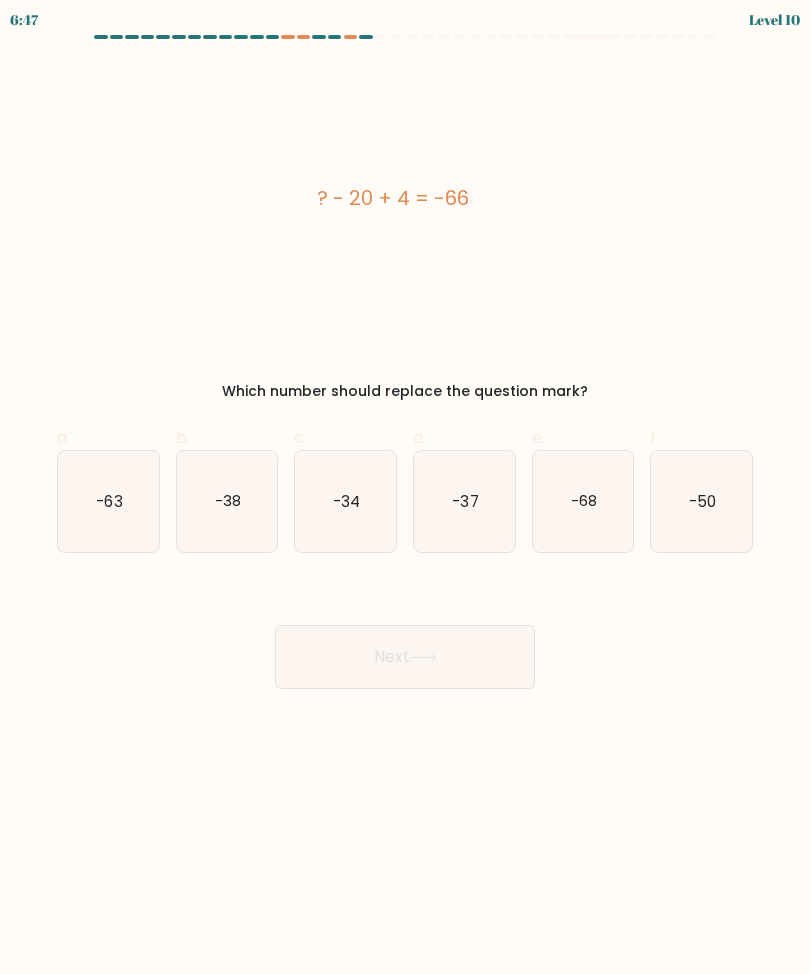 click on "-50" 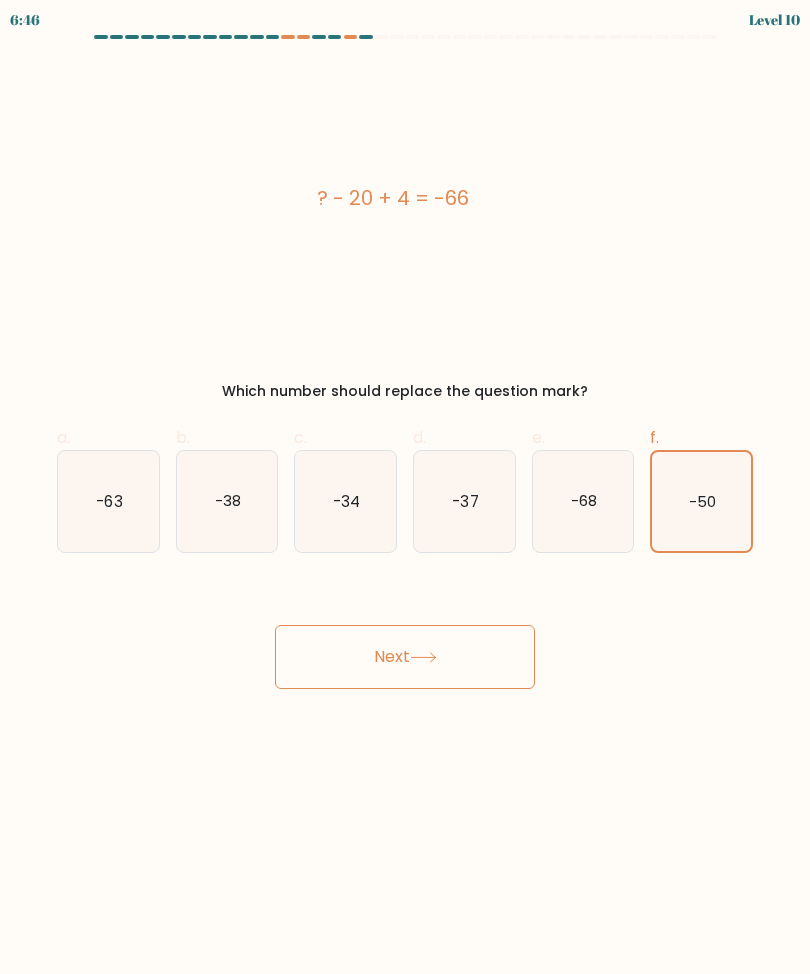 click on "Next" at bounding box center [405, 657] 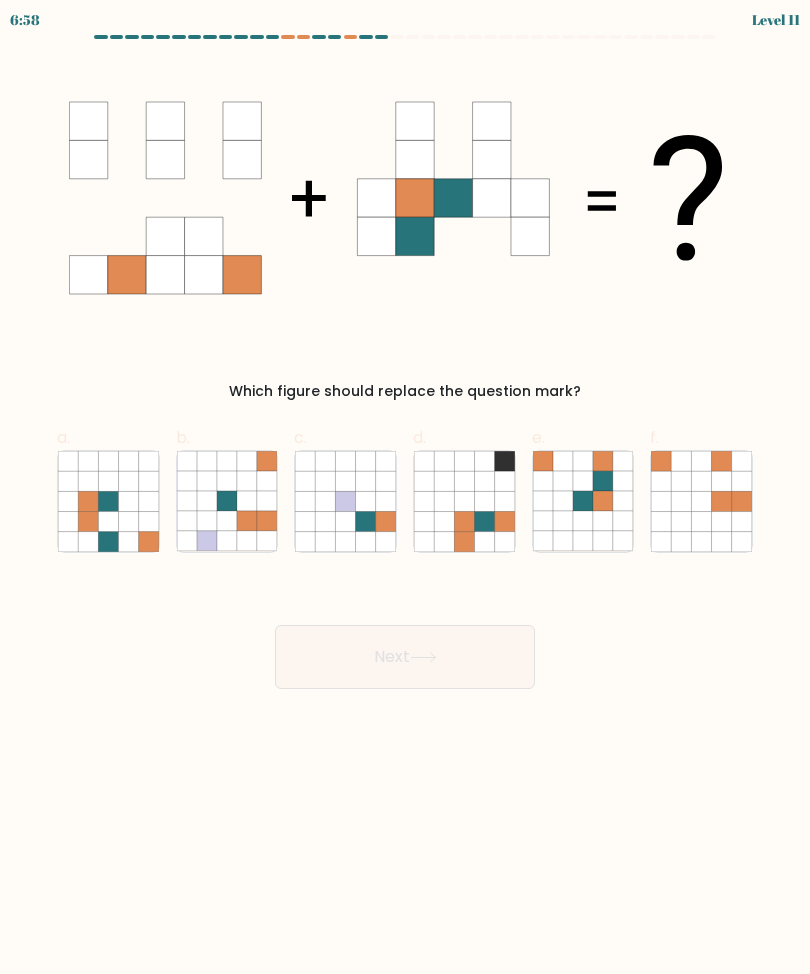 click 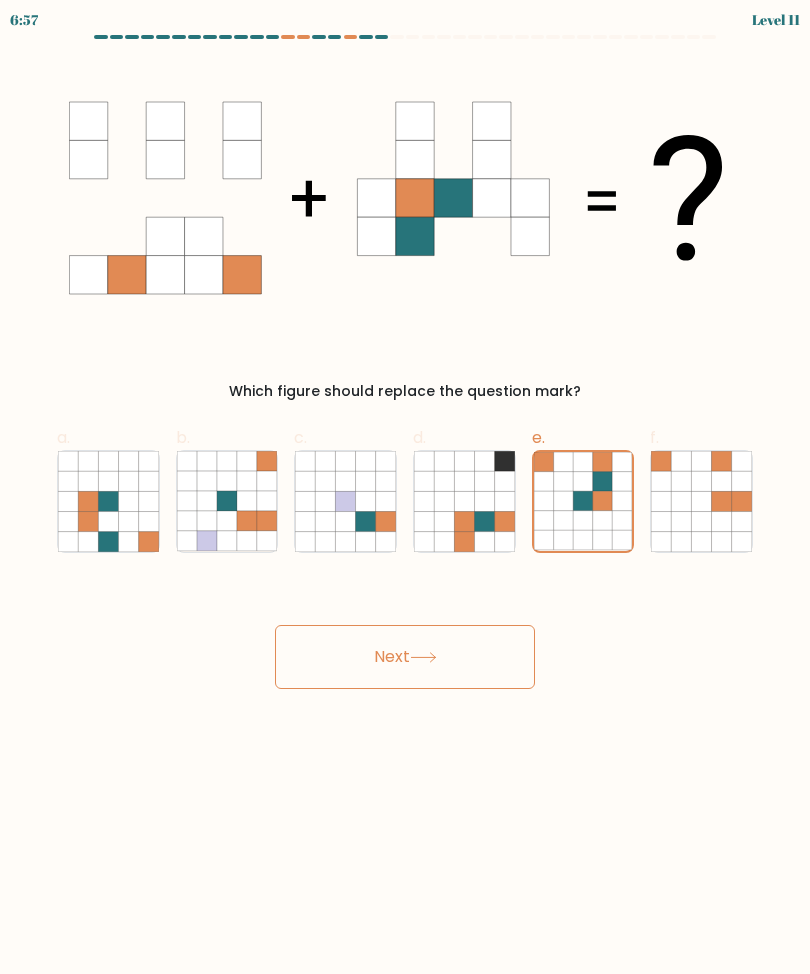 click on "Next" at bounding box center [405, 657] 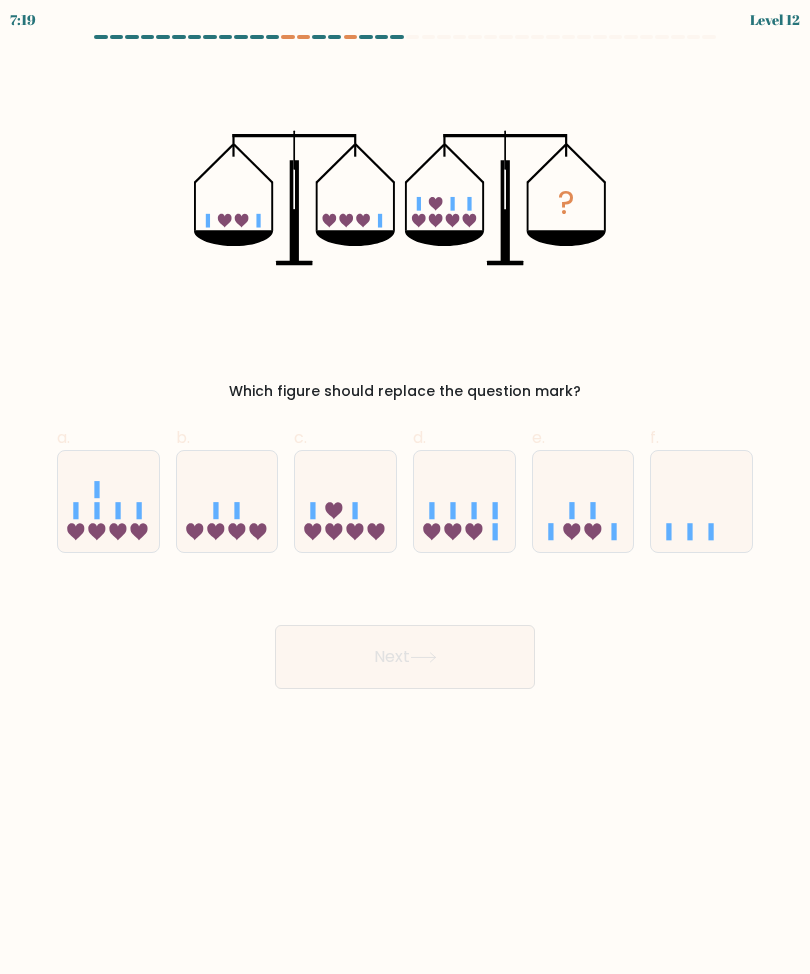 click 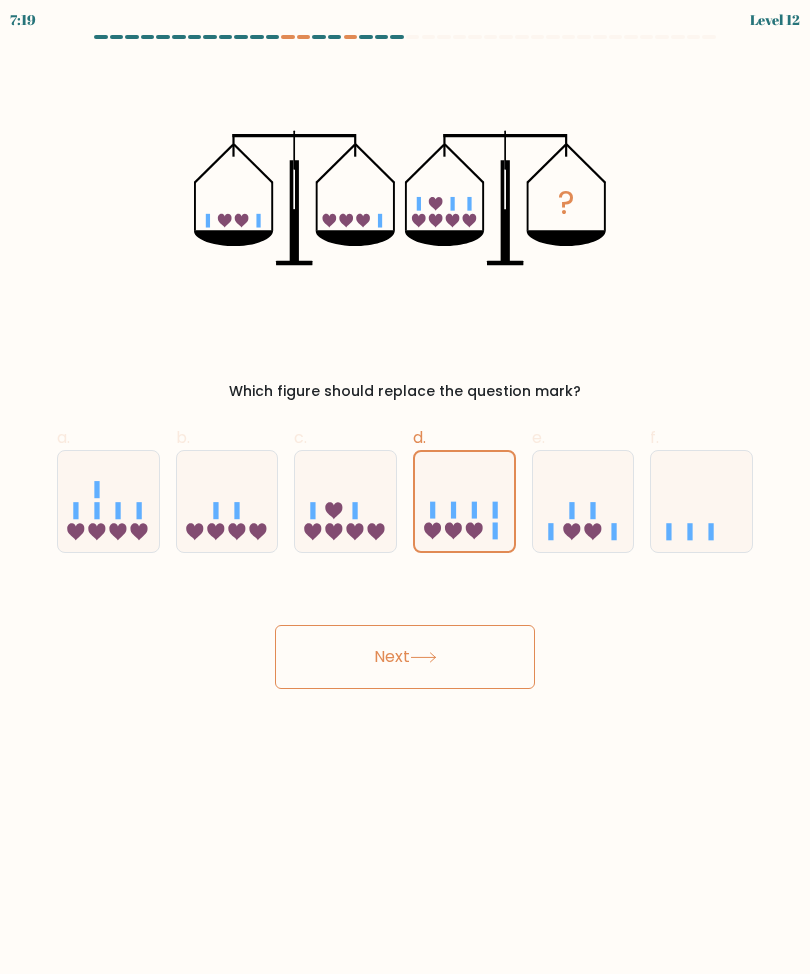 click on "Next" at bounding box center [405, 657] 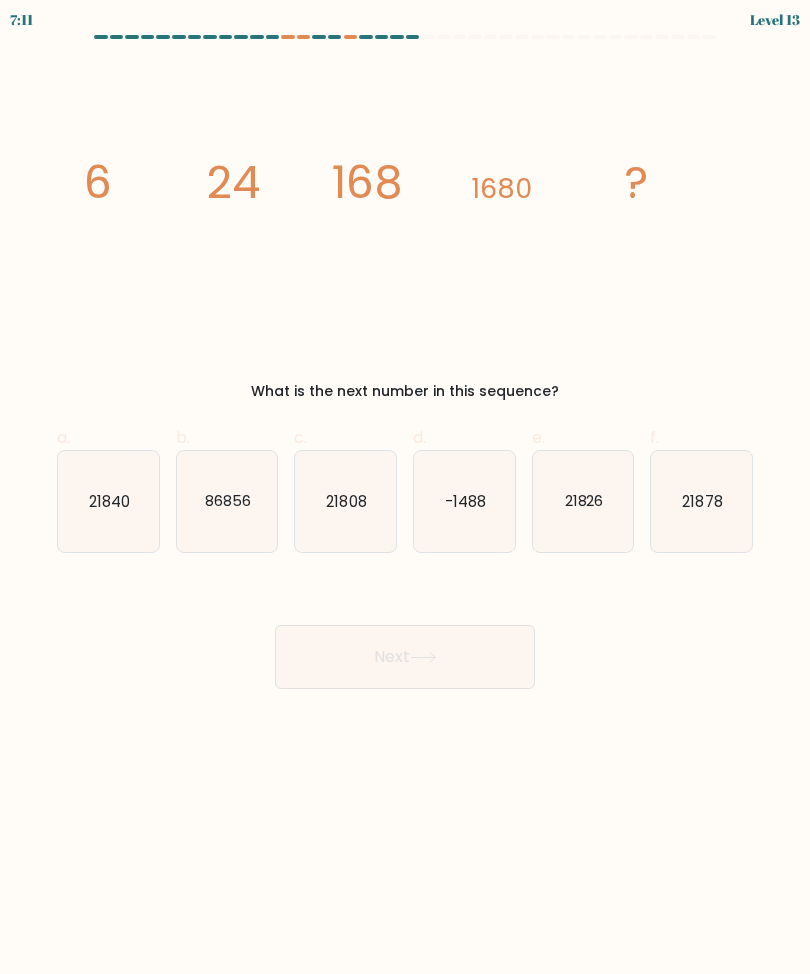 click on "21840" 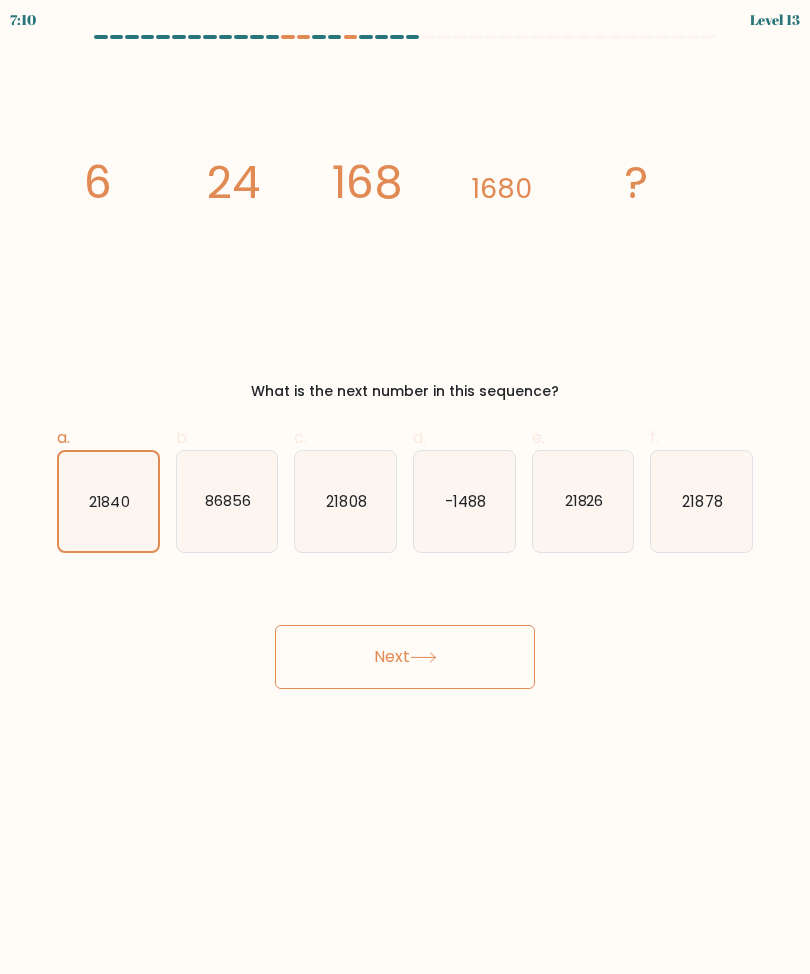 click on "Next" at bounding box center [405, 657] 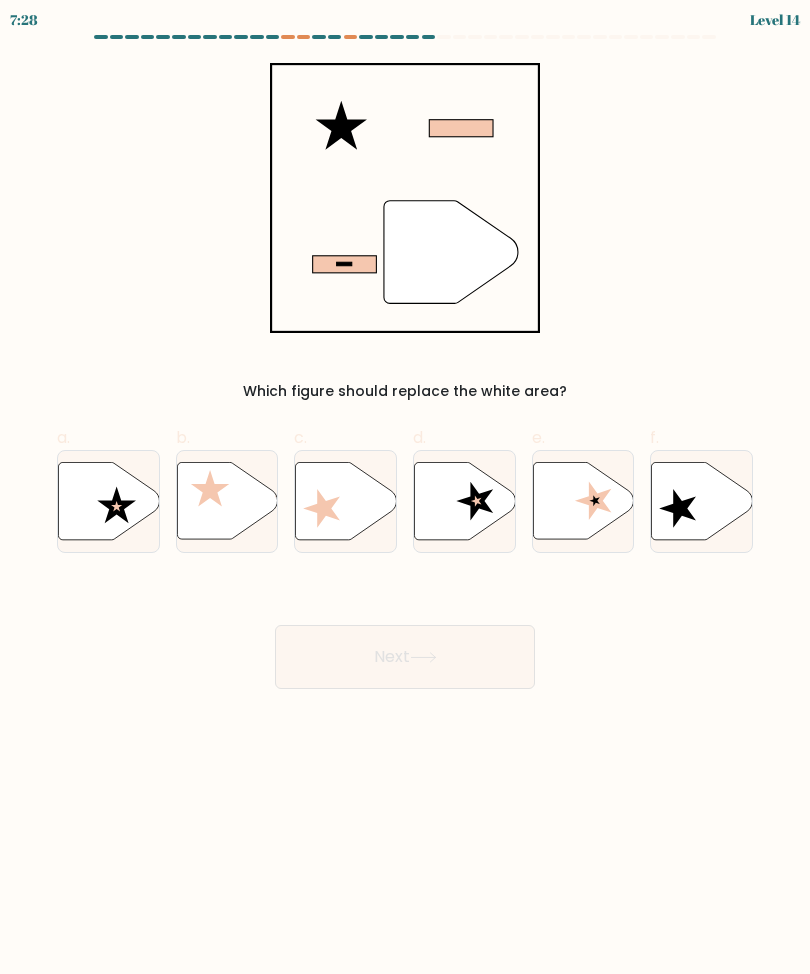 click 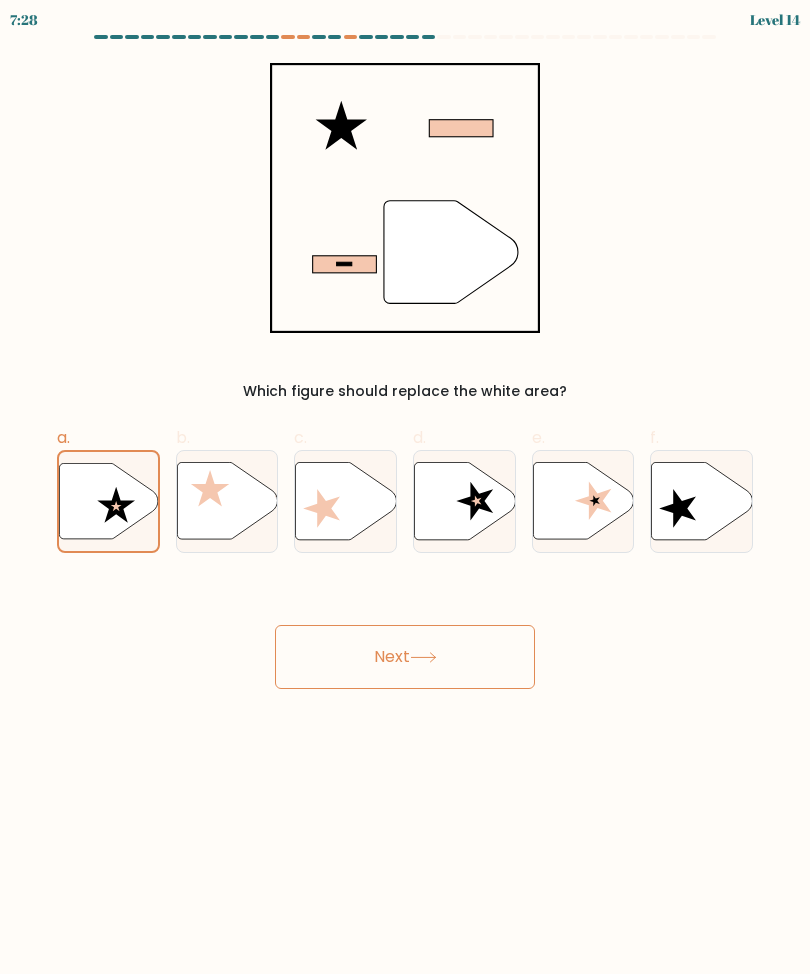 click on "Next" at bounding box center [405, 657] 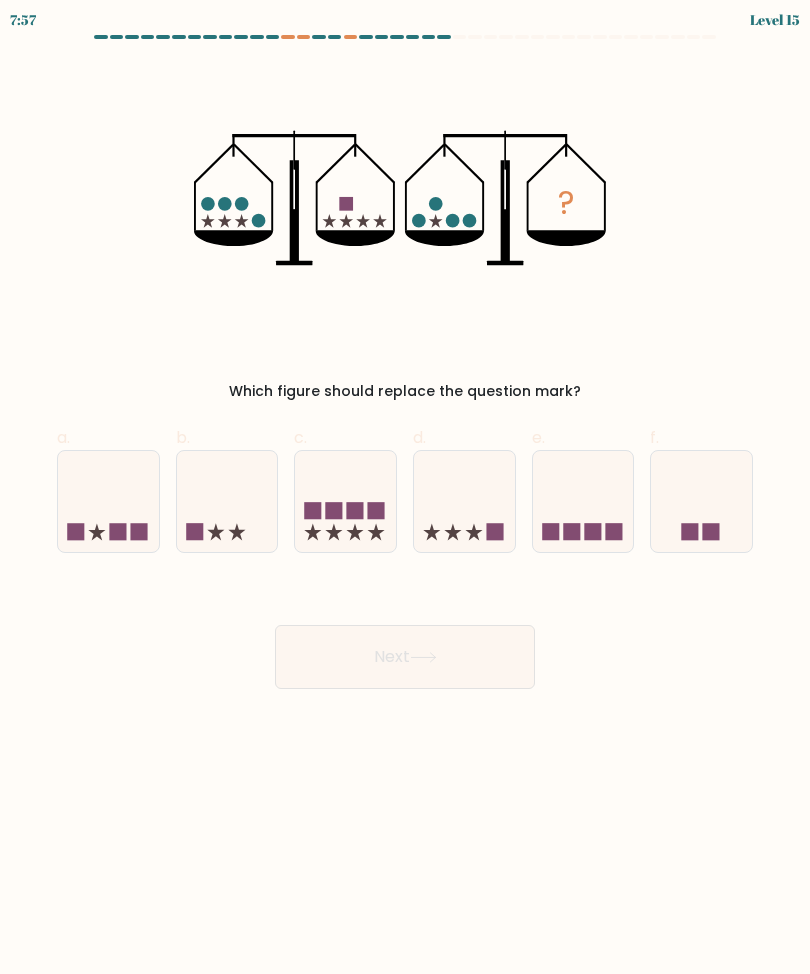 click at bounding box center (366, 37) 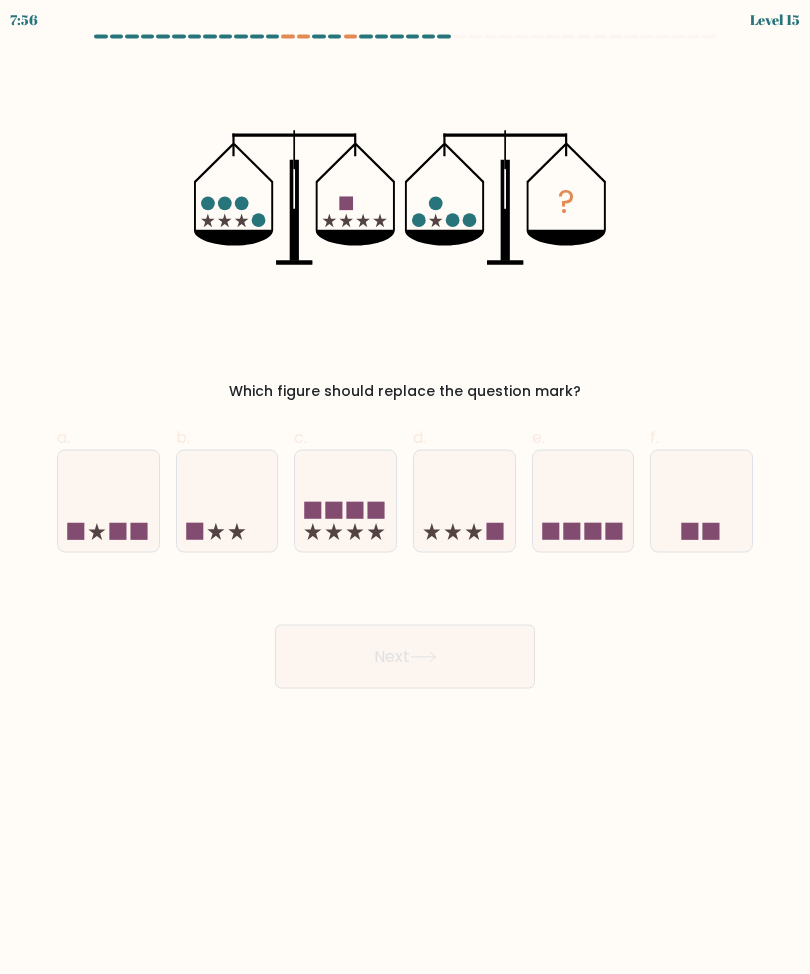 scroll, scrollTop: 0, scrollLeft: 0, axis: both 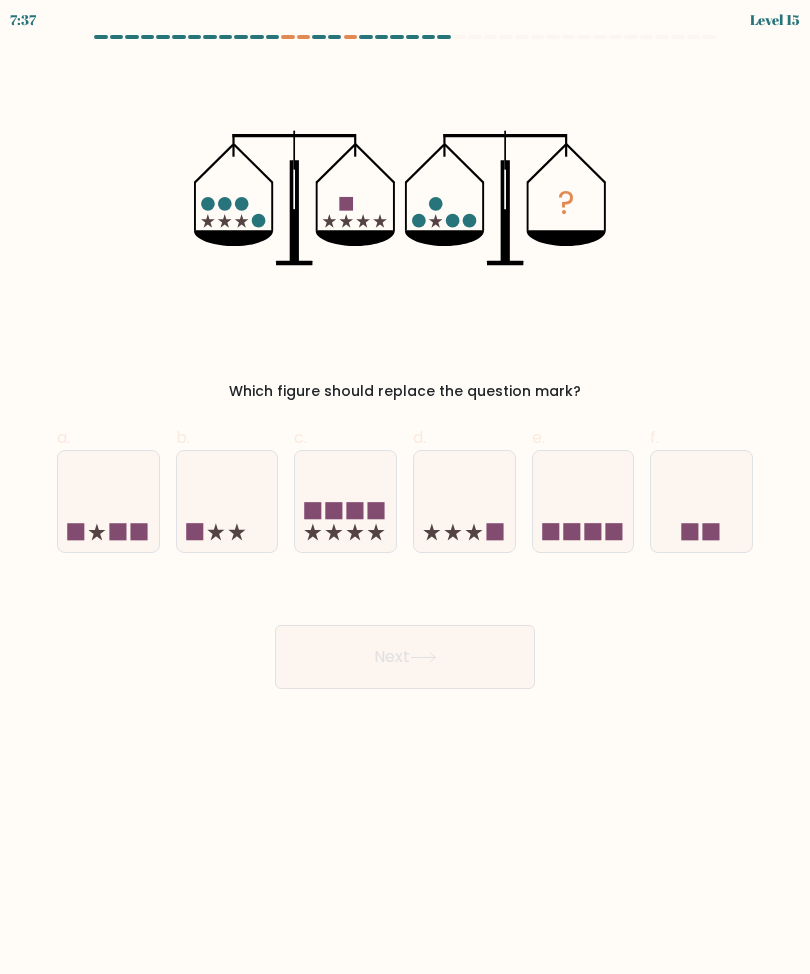 click 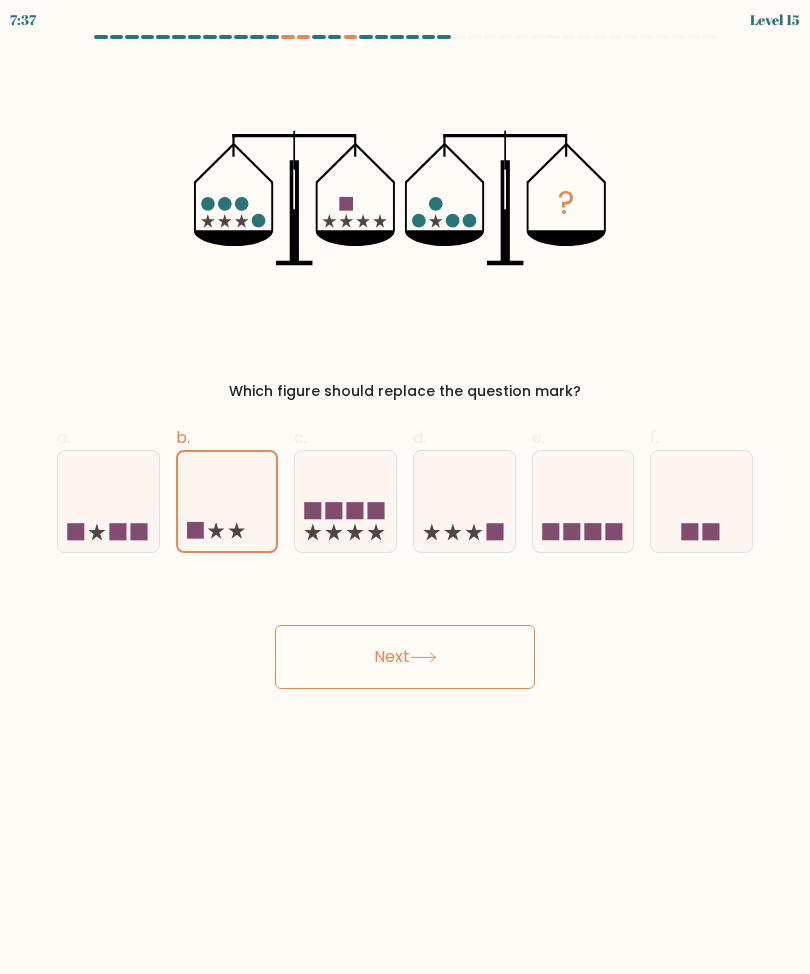click on "Next" at bounding box center [405, 657] 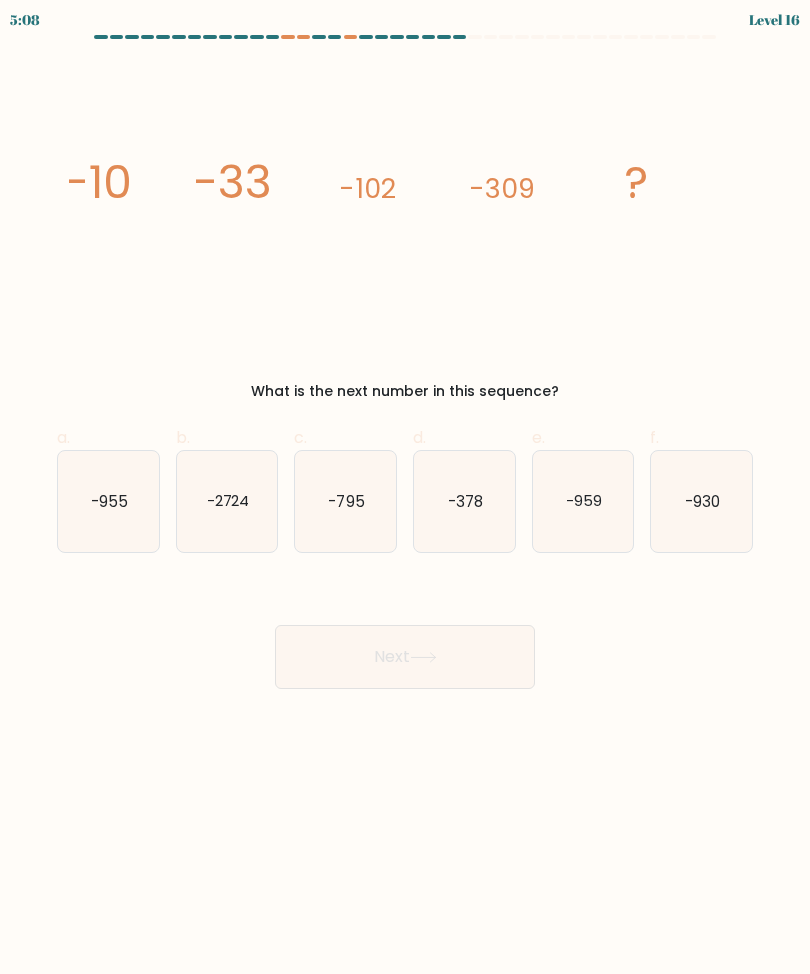 click on "-930" 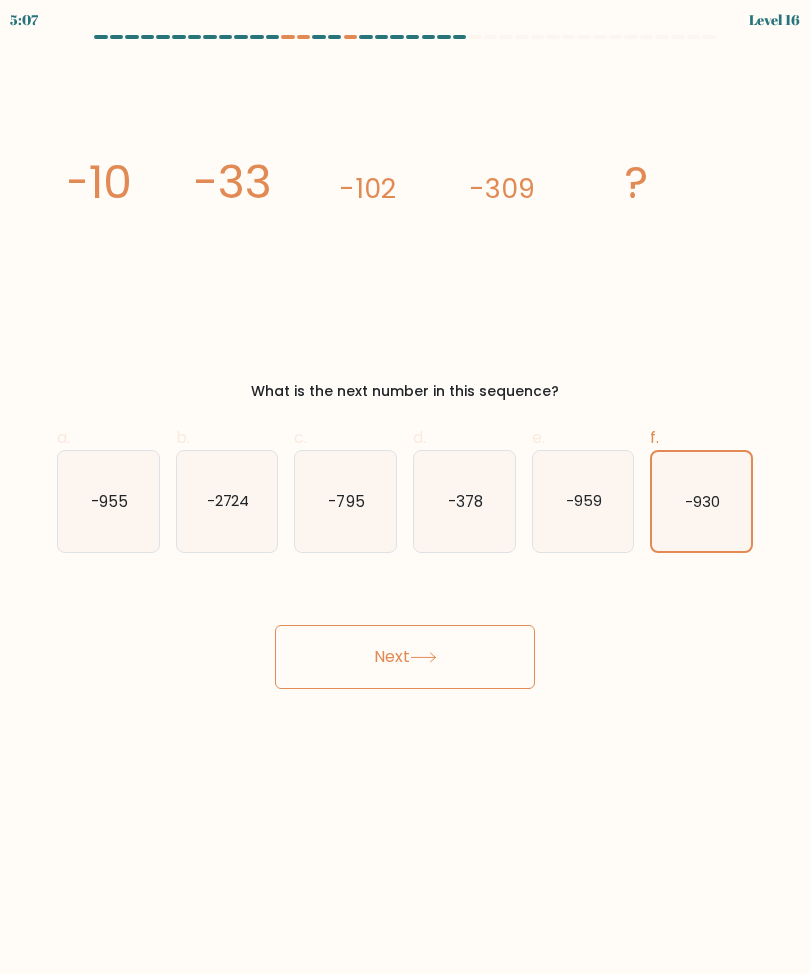 click on "Next" at bounding box center (405, 657) 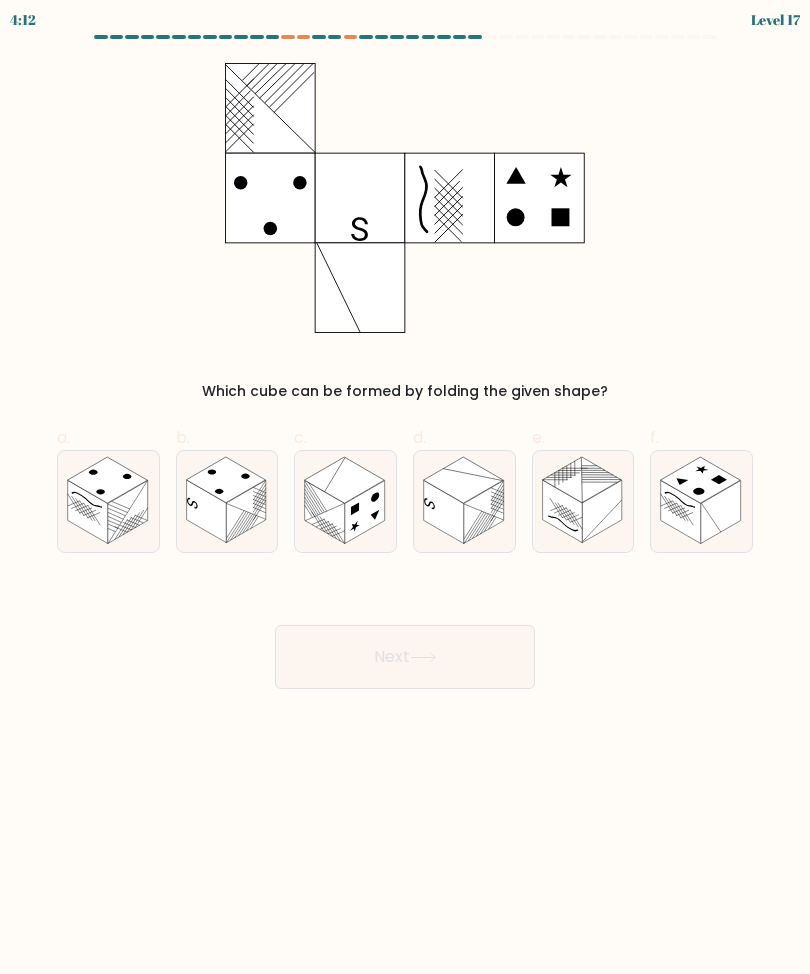 click 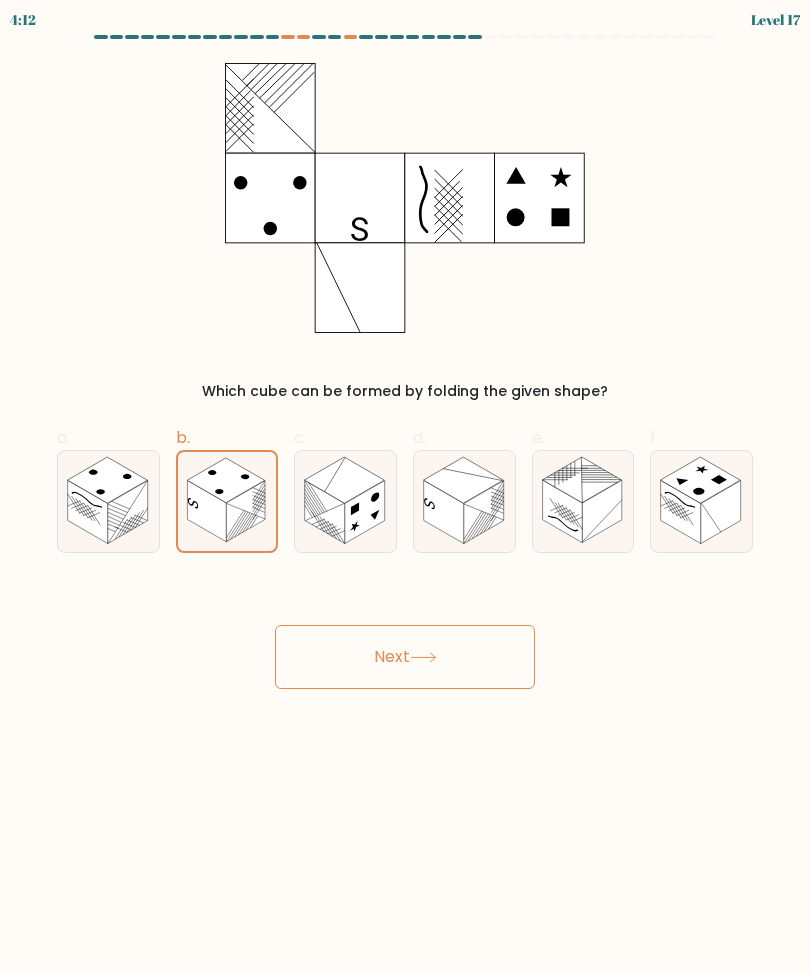 click 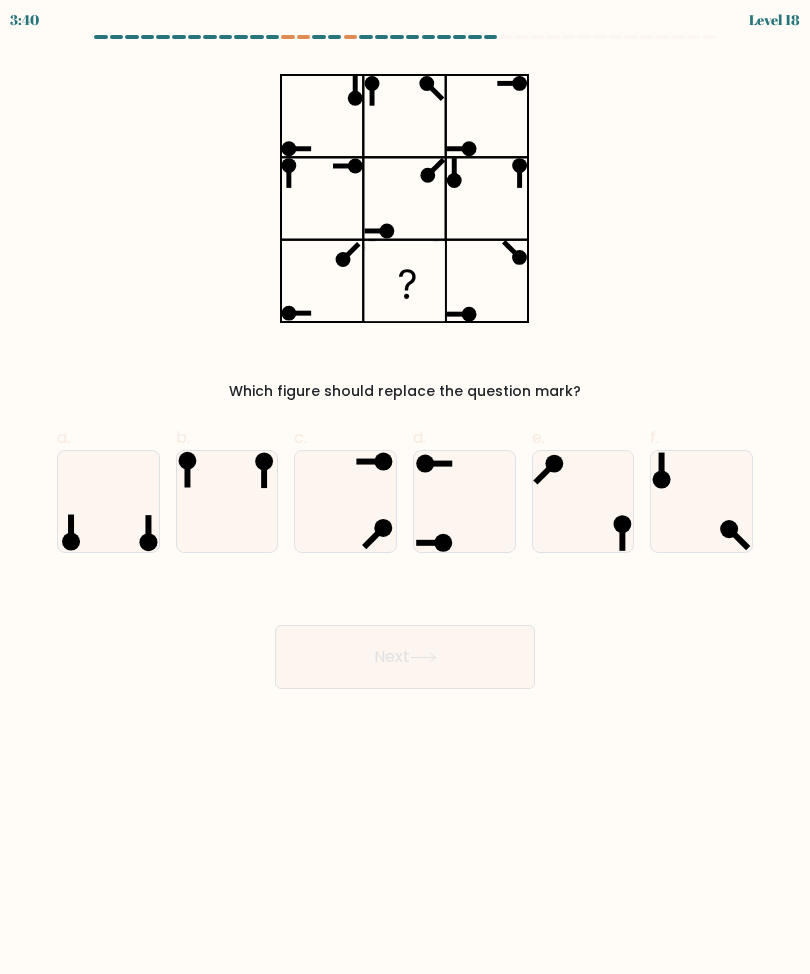 click 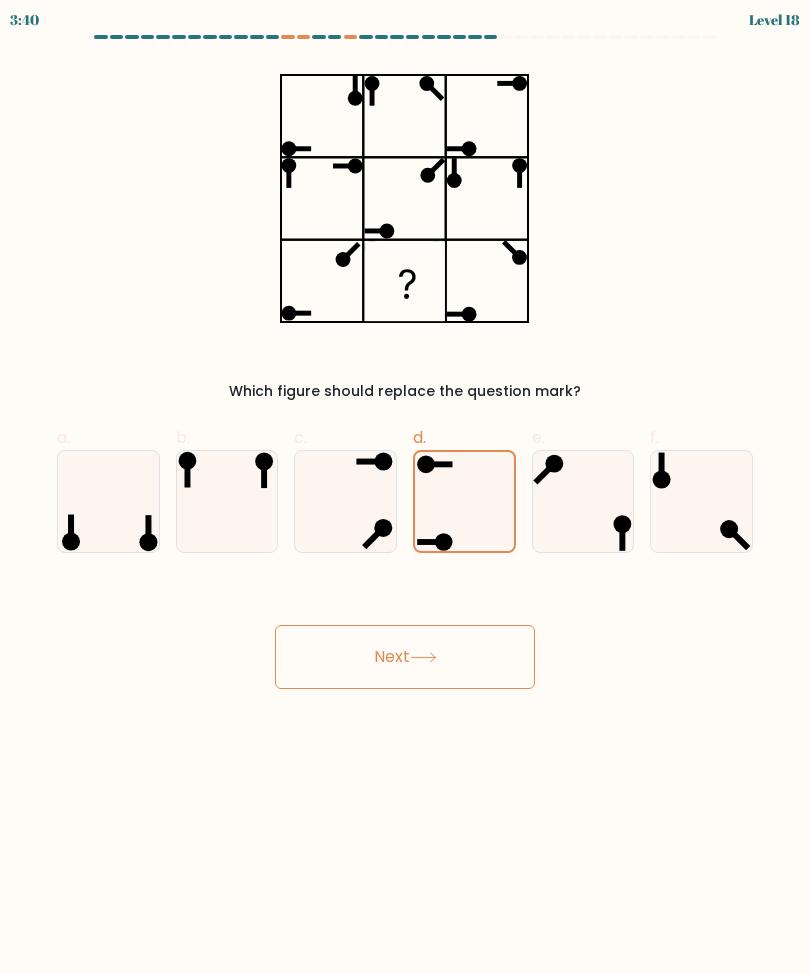 click on "Next" at bounding box center [405, 657] 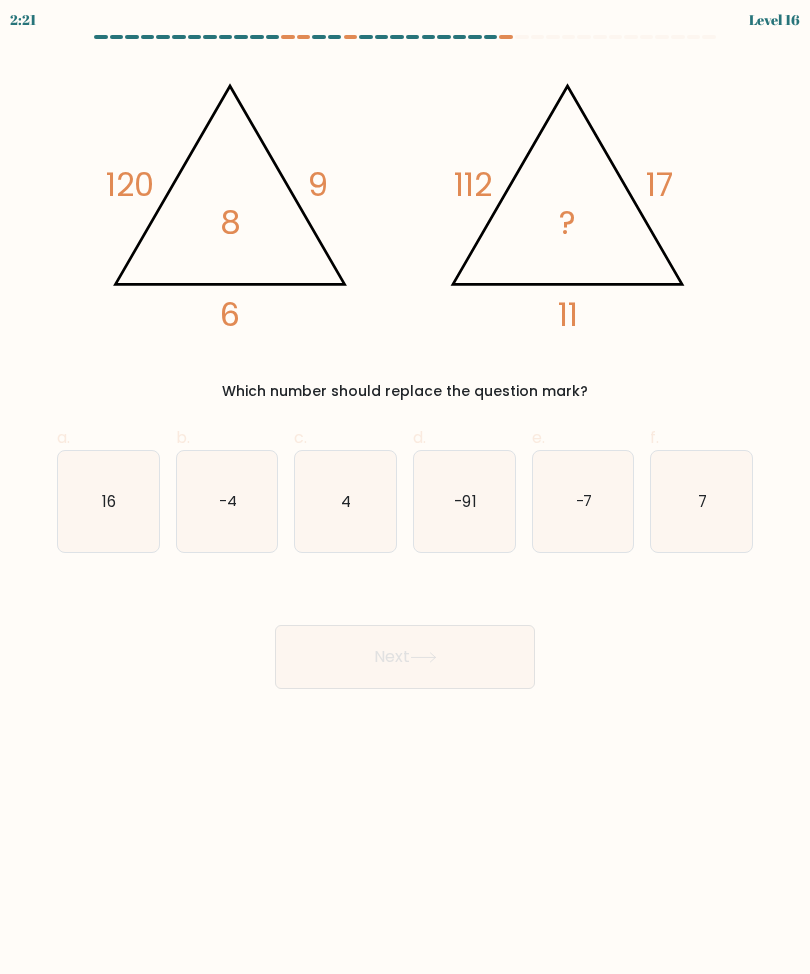 click on "16" 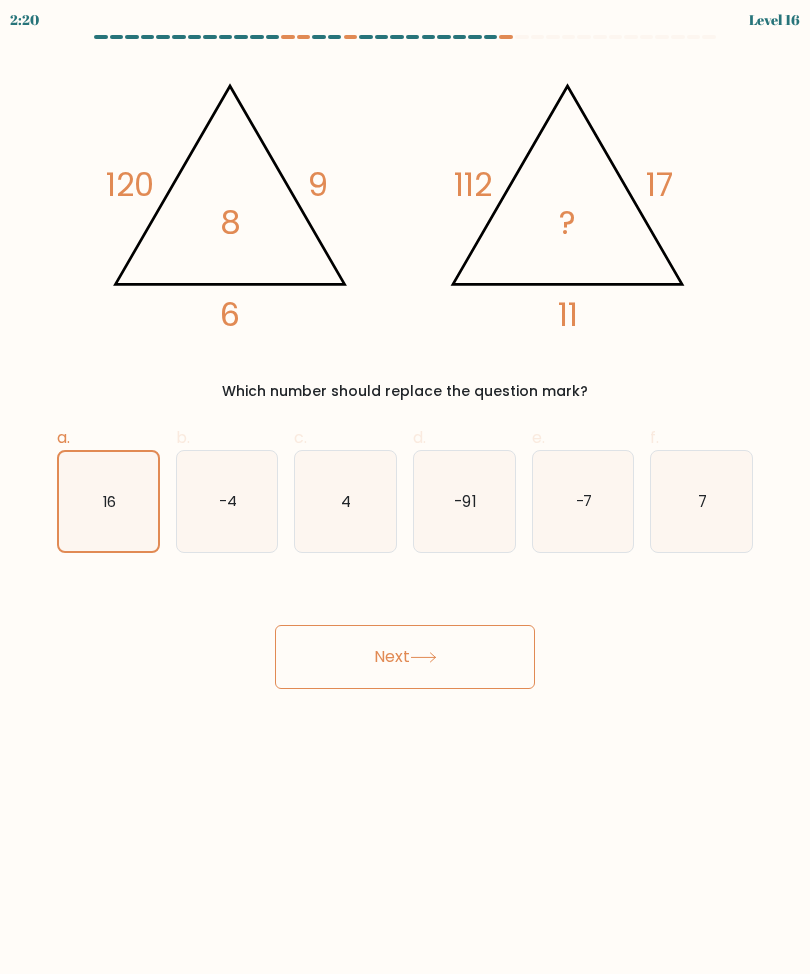 click on "Next" at bounding box center (405, 657) 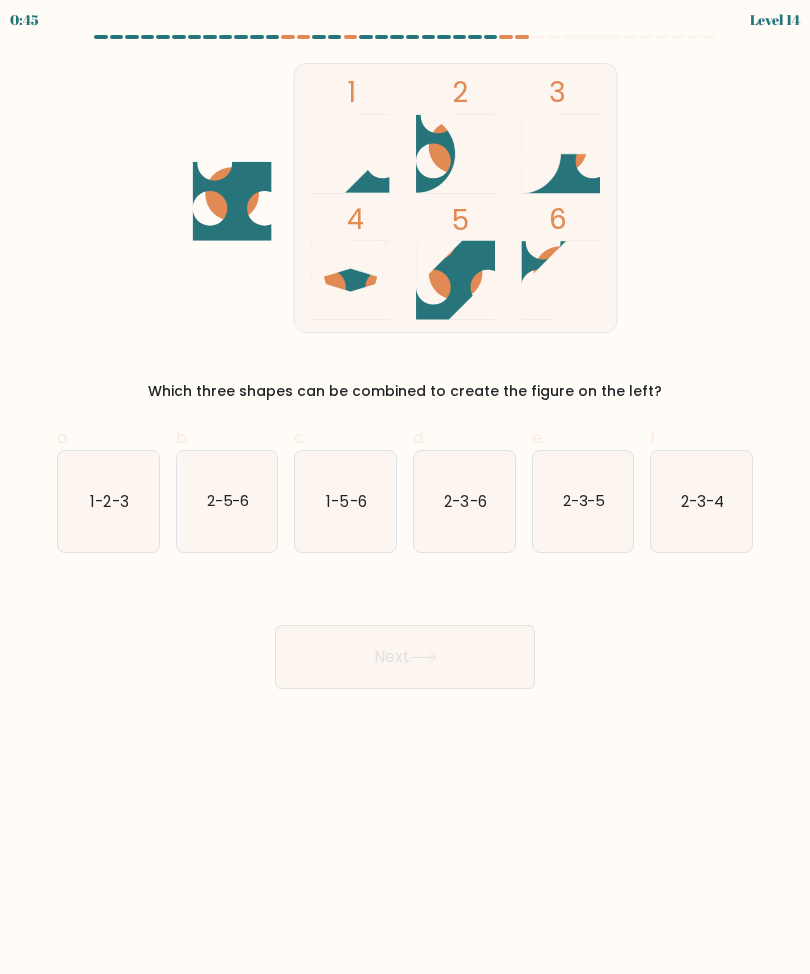click on "2-3-5" 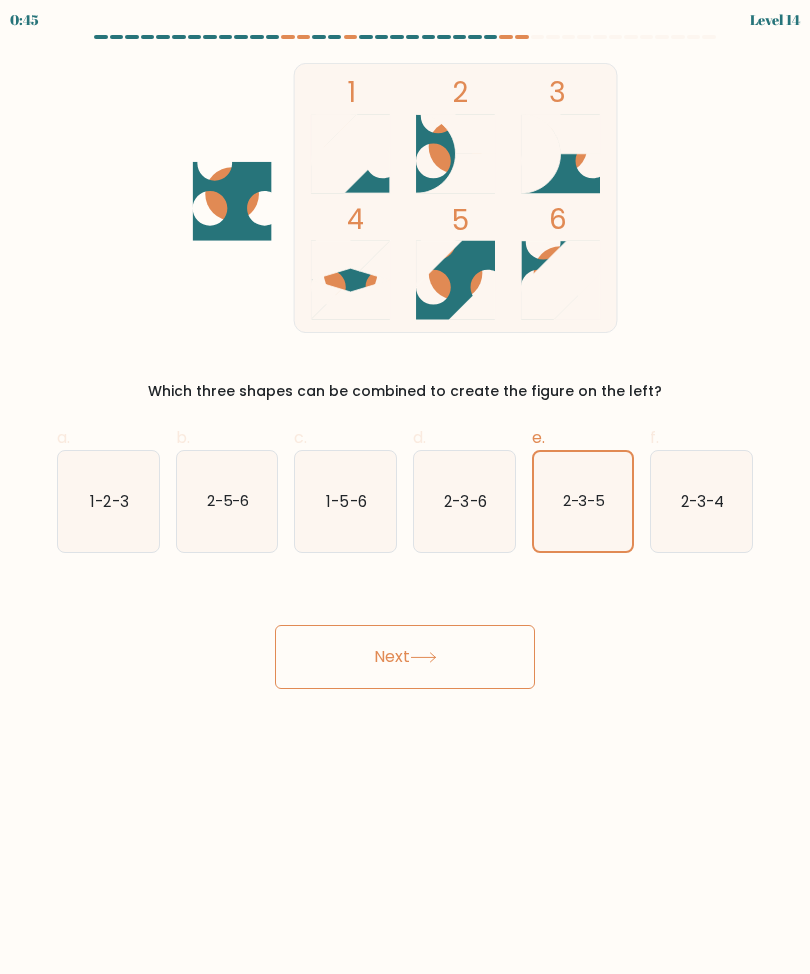 click on "Next" at bounding box center (405, 657) 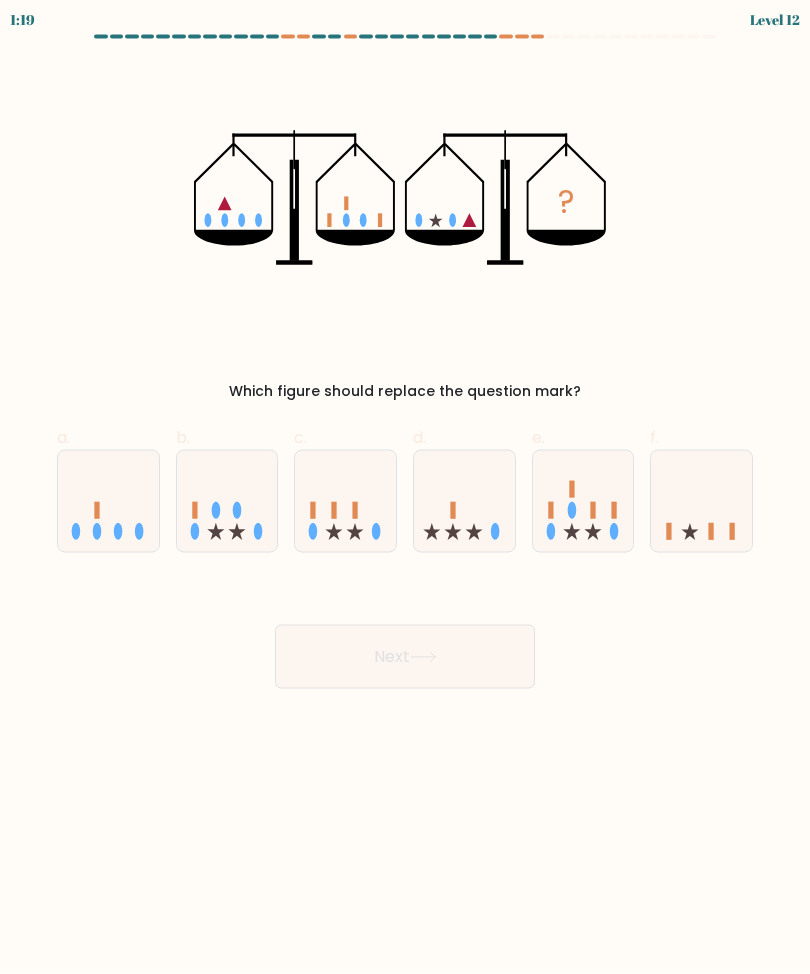 scroll, scrollTop: 0, scrollLeft: 0, axis: both 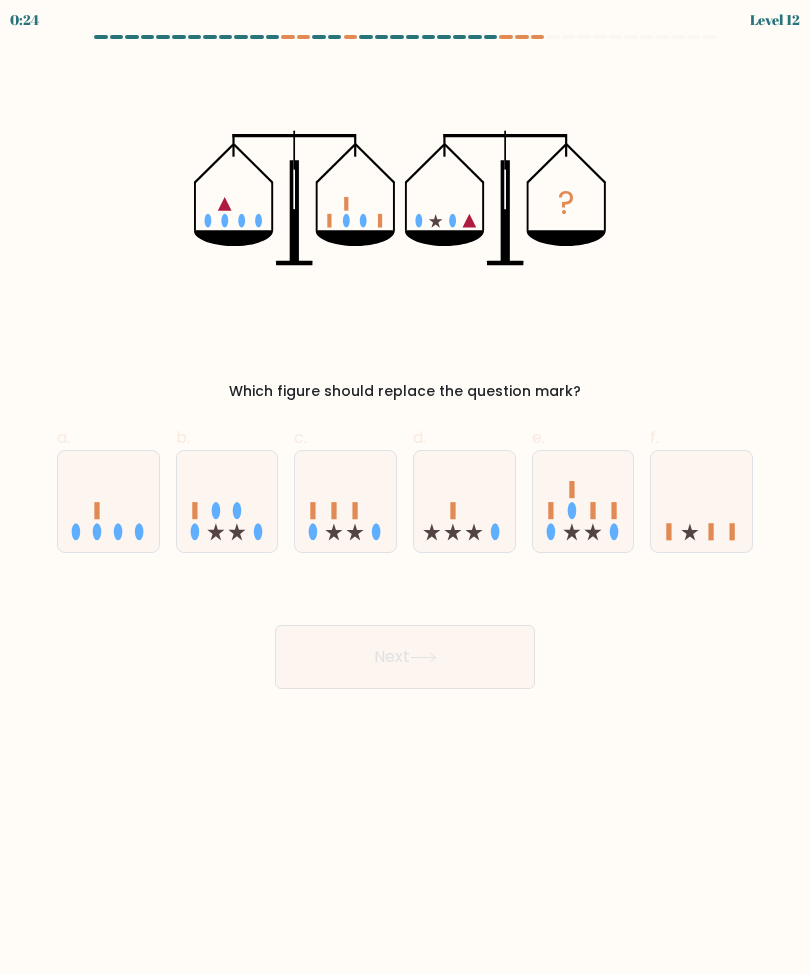 click 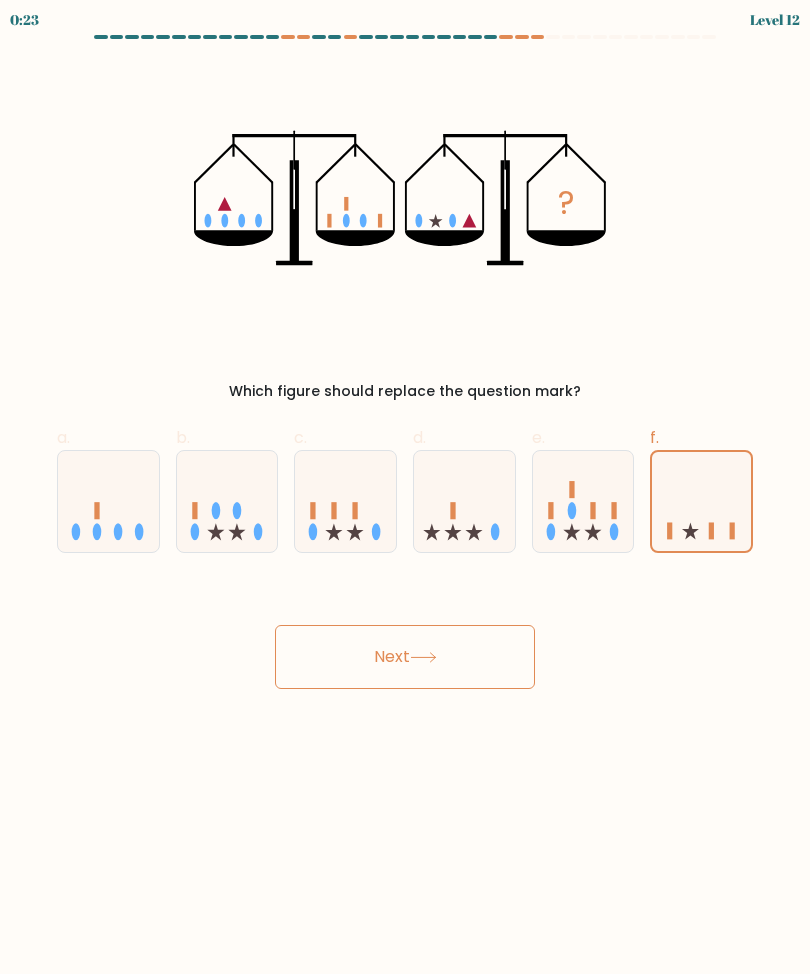 click on "Next" at bounding box center [405, 657] 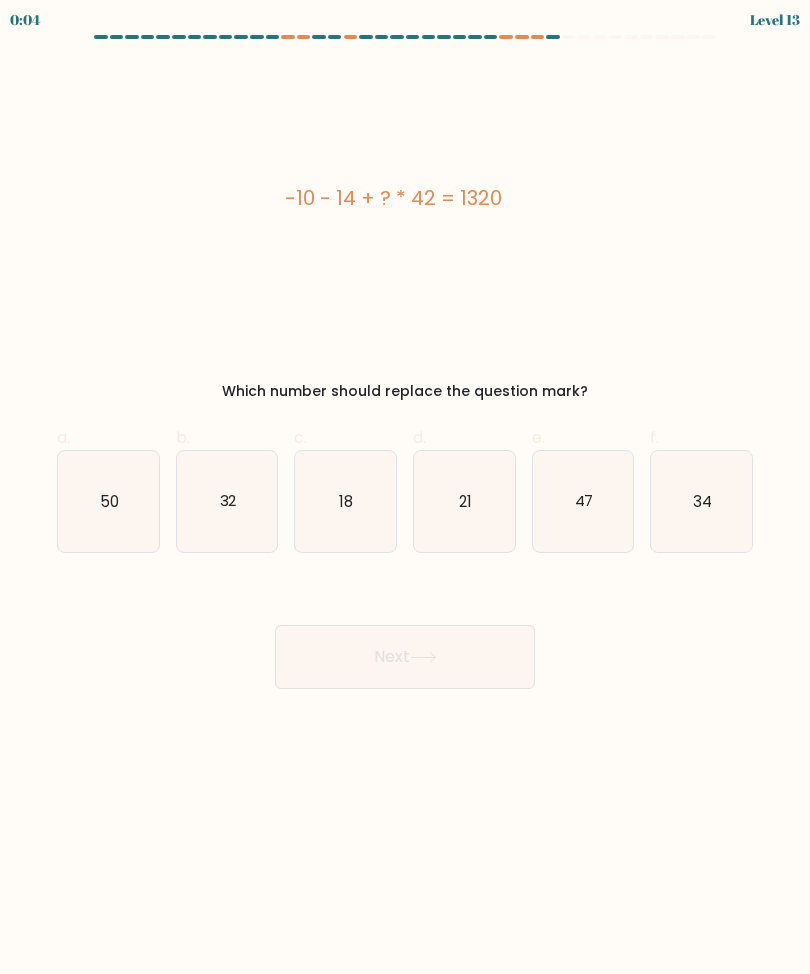 click on "32" 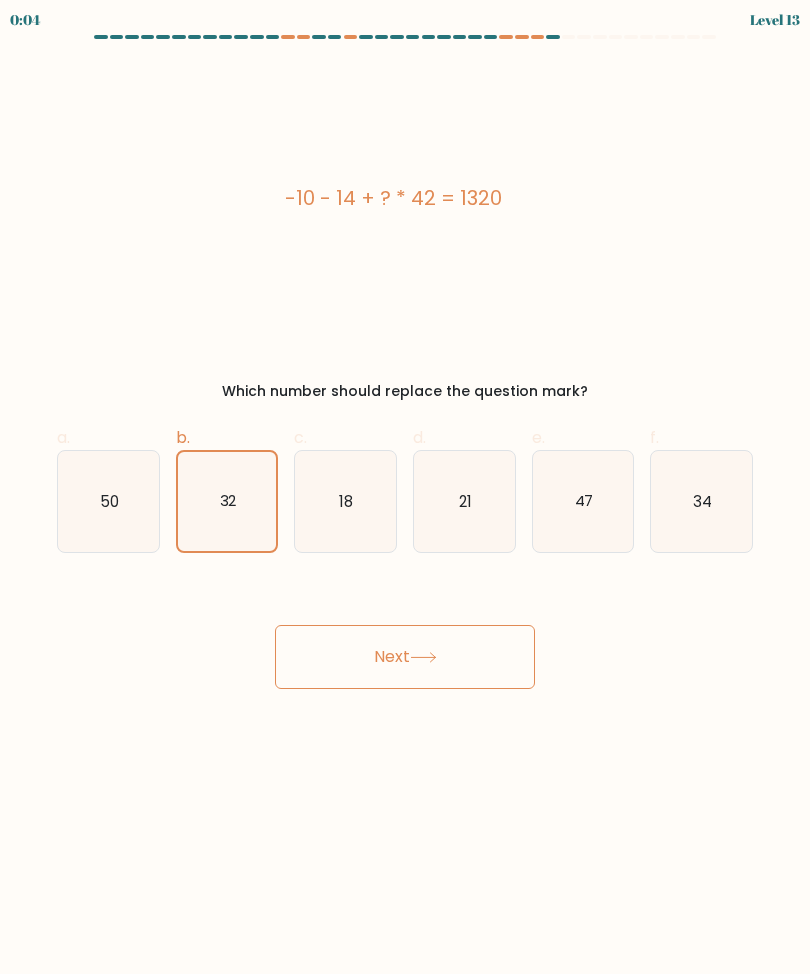 click on "Next" at bounding box center (405, 657) 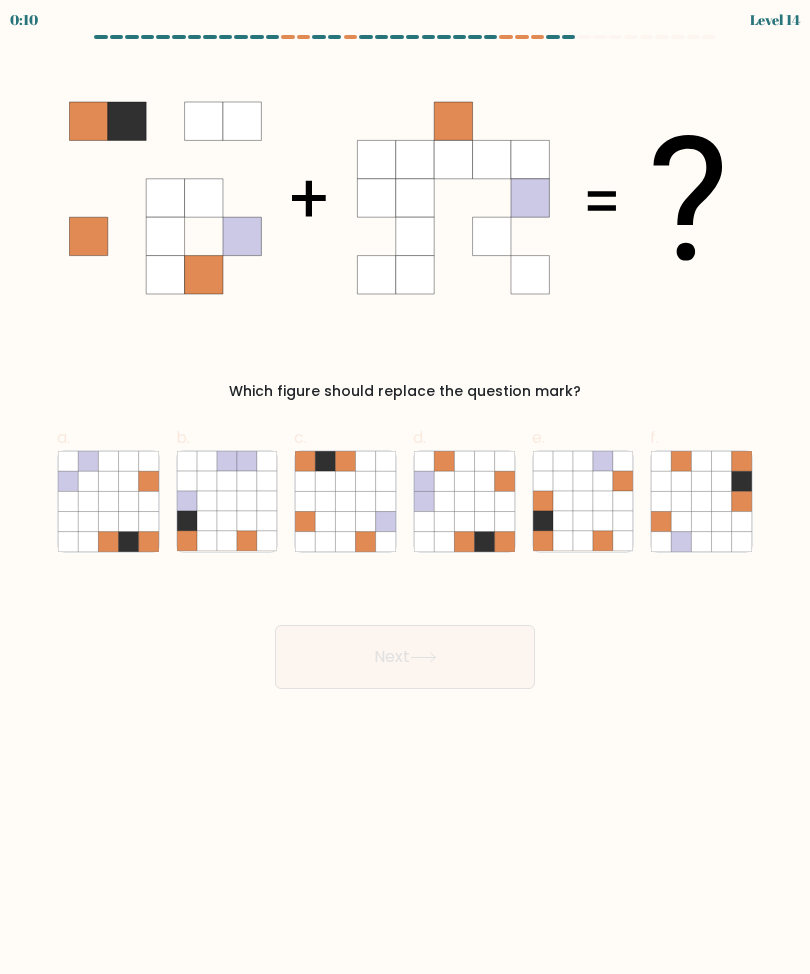 click 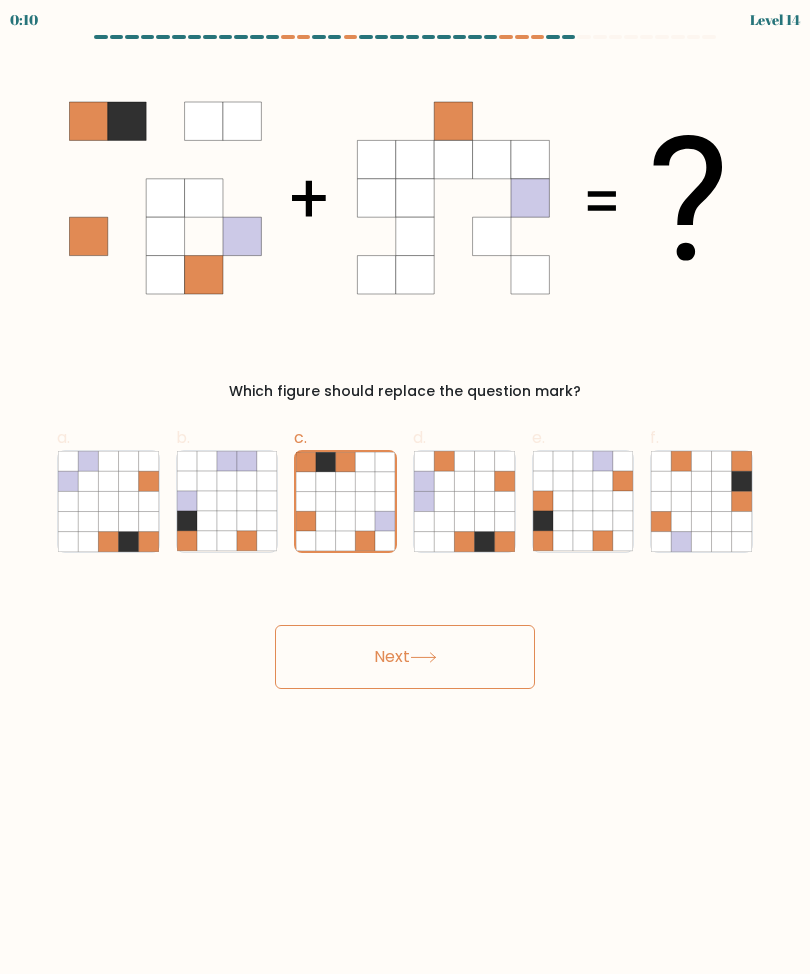 click on "Next" at bounding box center [405, 657] 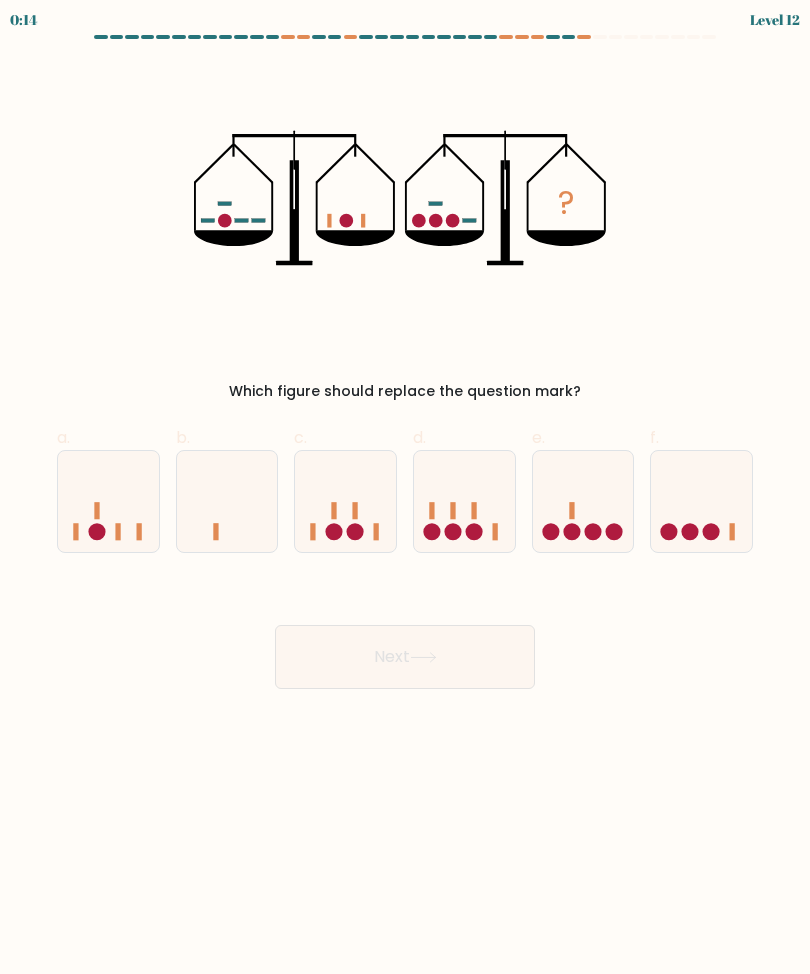 click 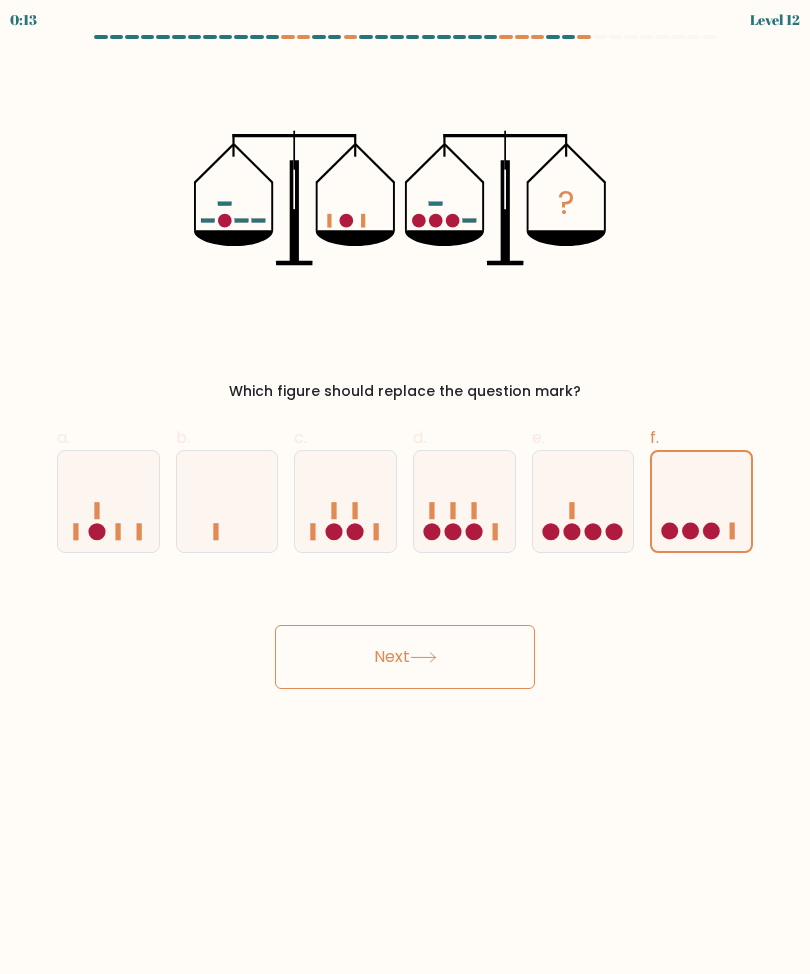 click on "Next" at bounding box center (405, 657) 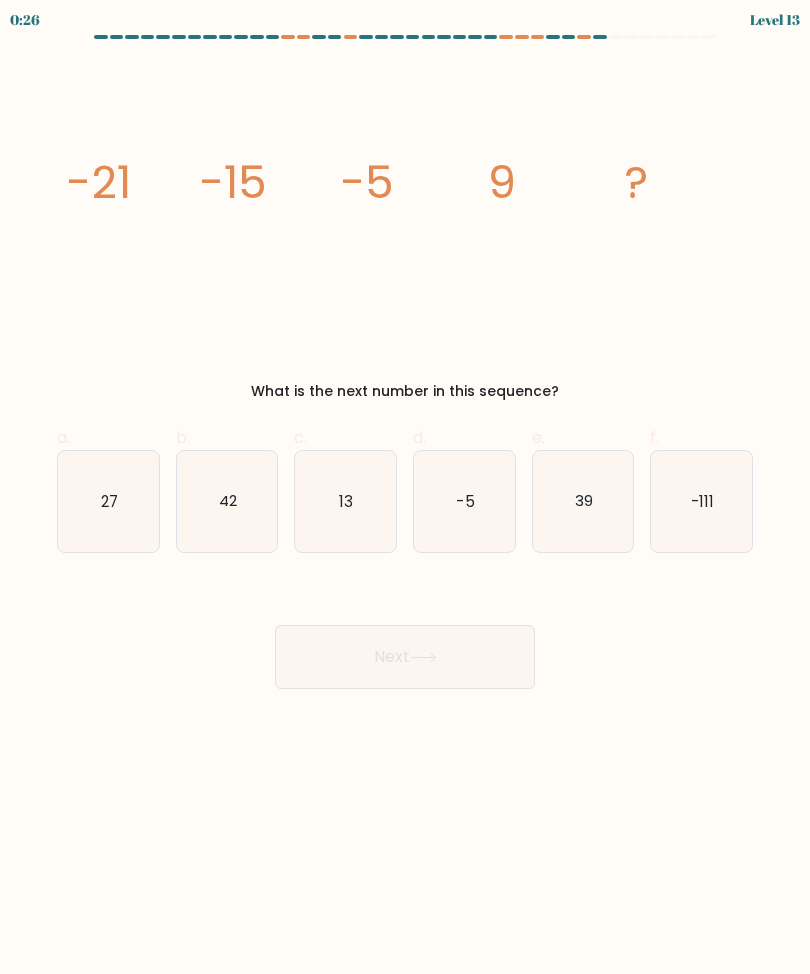 click on "27" 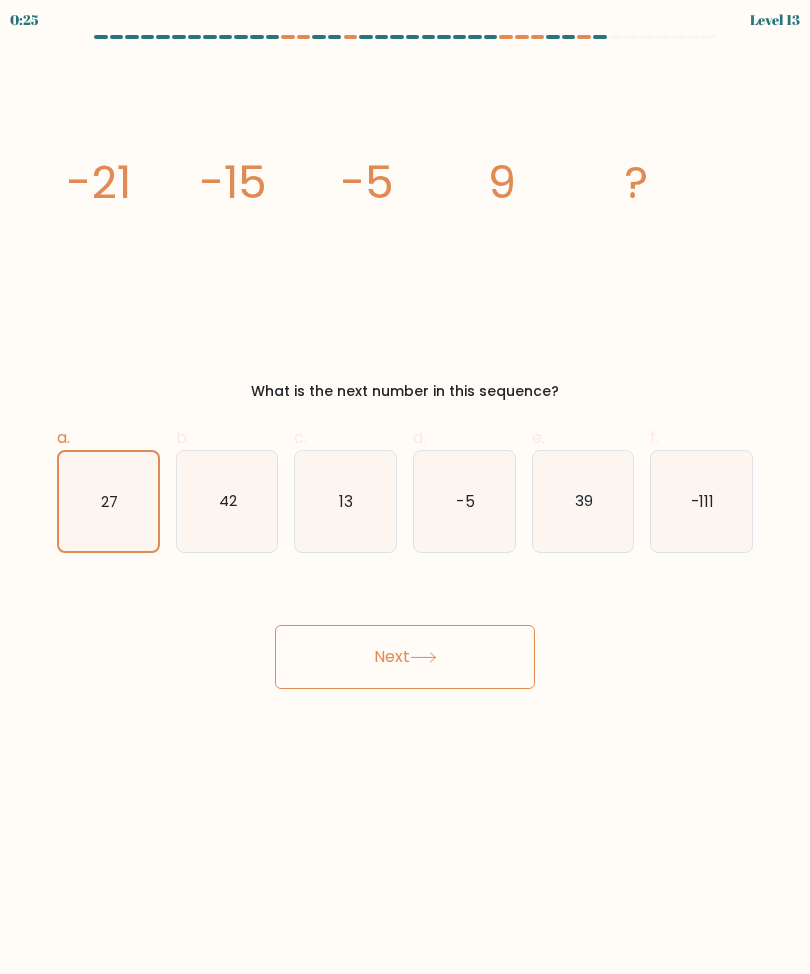 click on "Next" at bounding box center (405, 657) 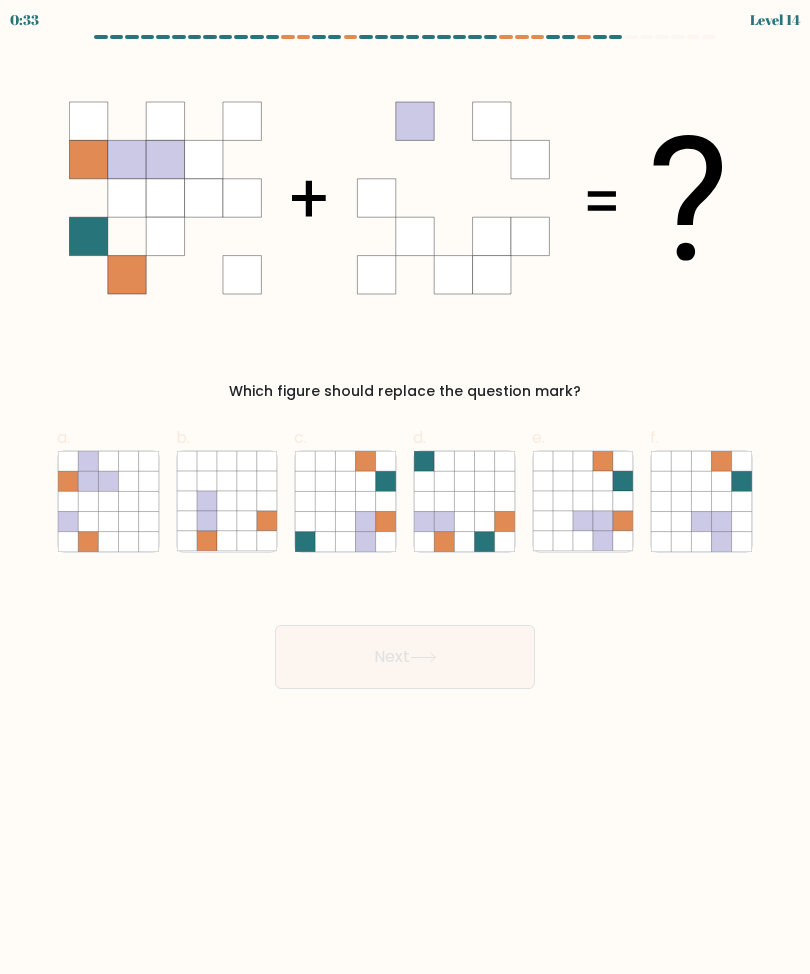 click 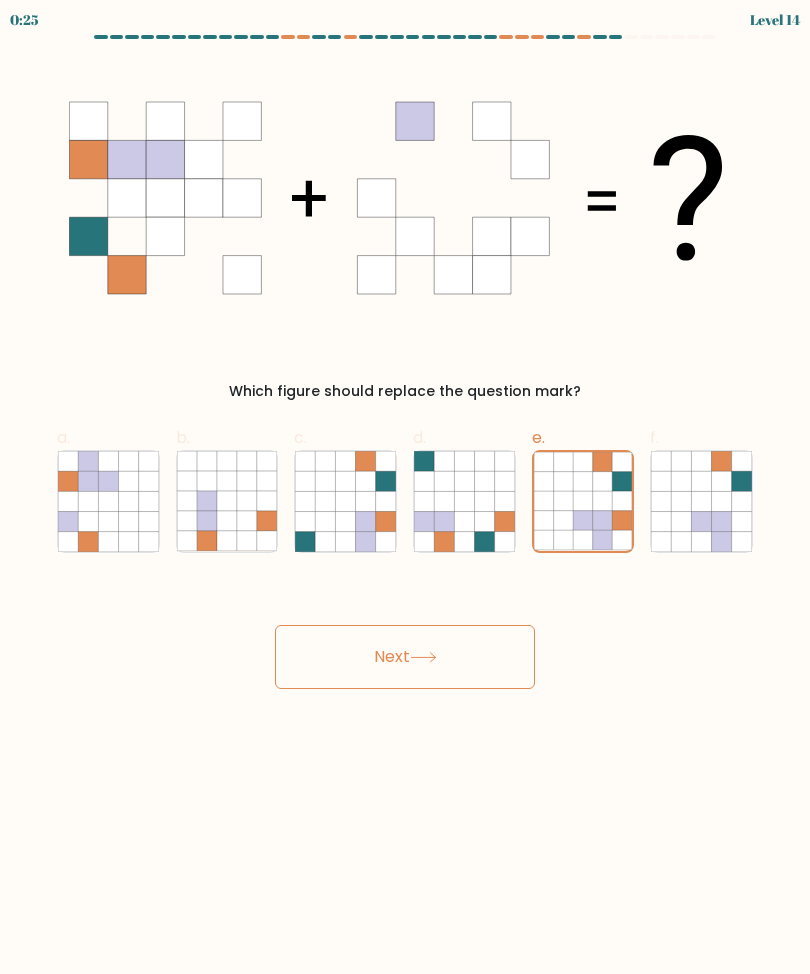 click on "Next" at bounding box center [405, 657] 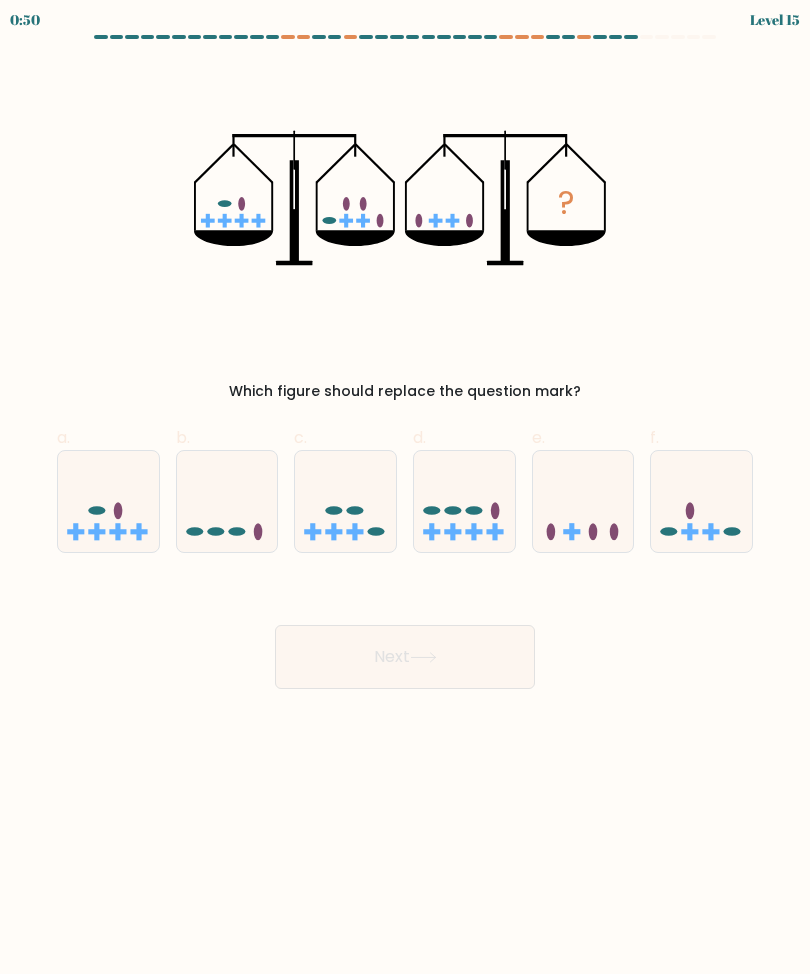 click 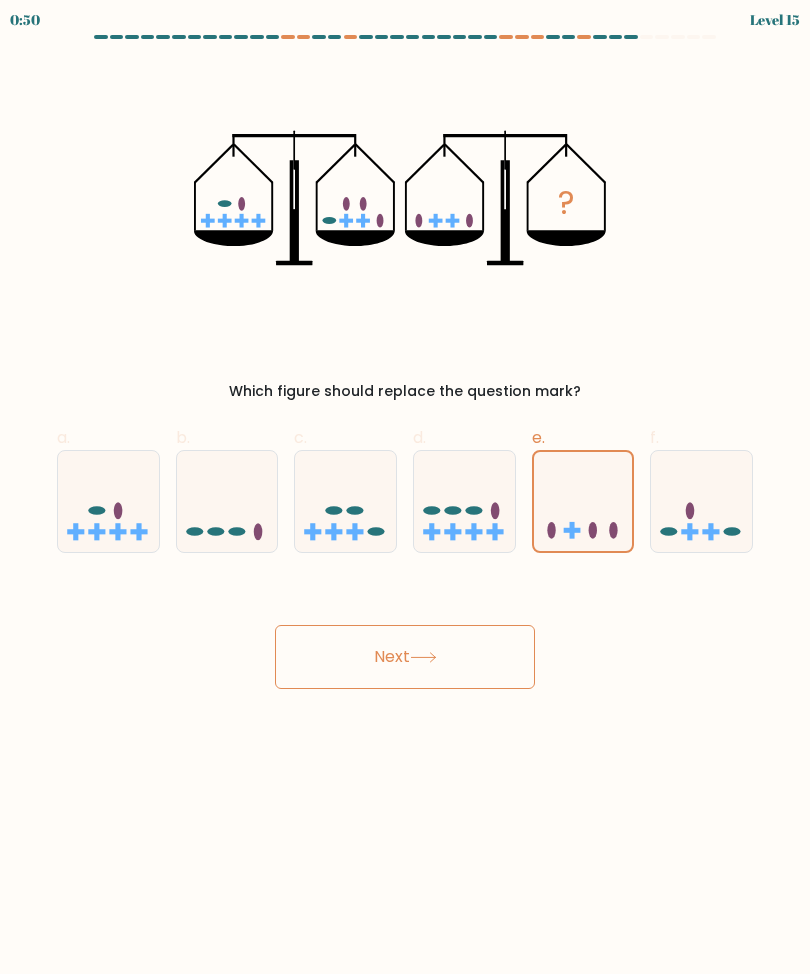 click on "Next" at bounding box center [405, 657] 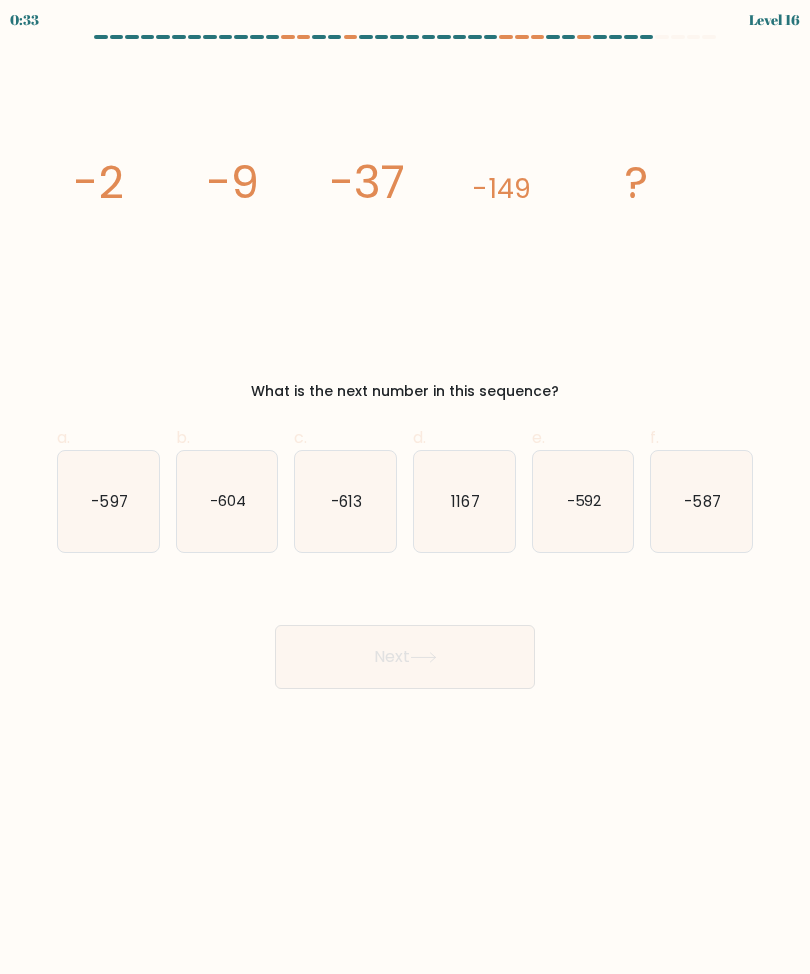 click on "-597" 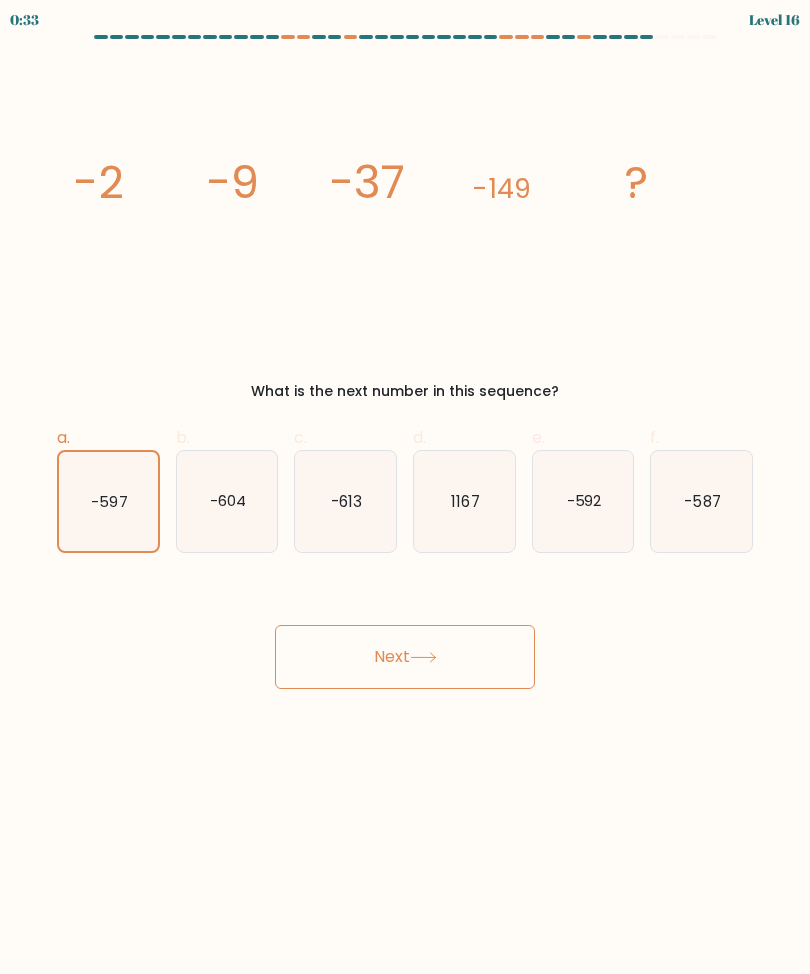 click on "Next" at bounding box center (405, 657) 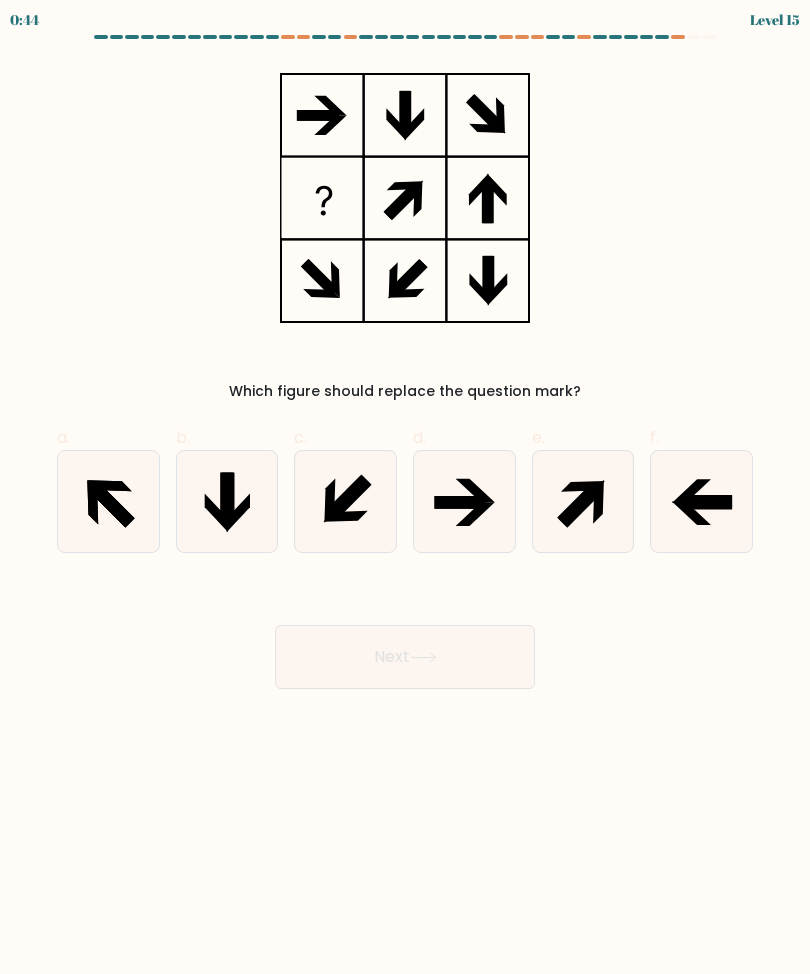 scroll, scrollTop: 0, scrollLeft: 0, axis: both 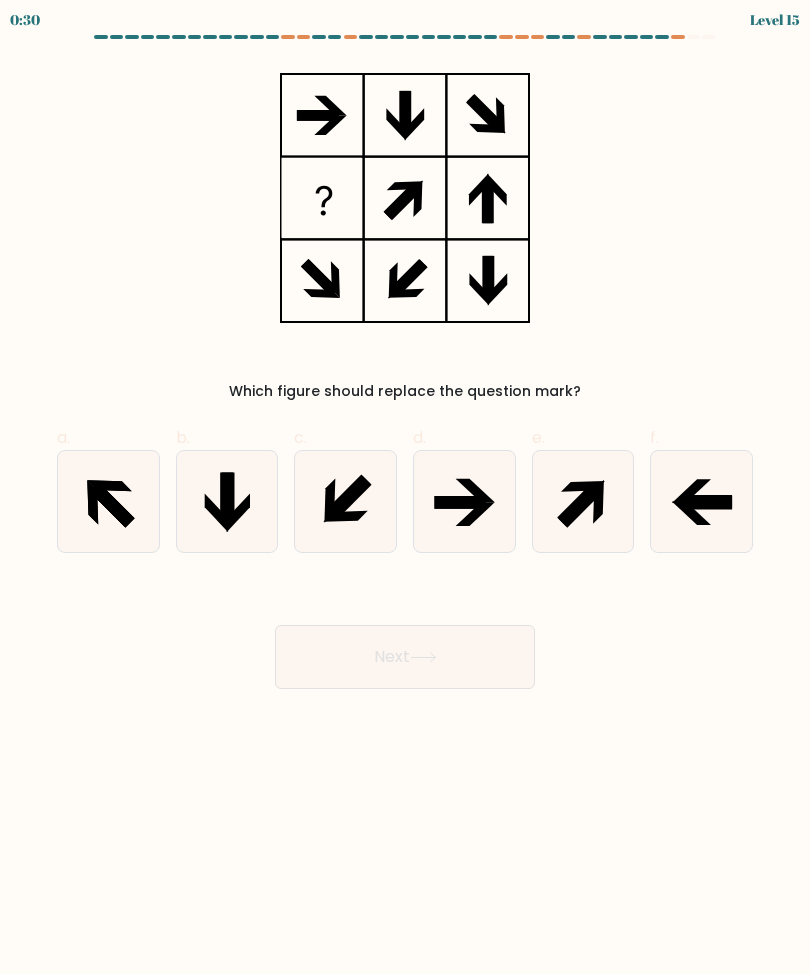 click 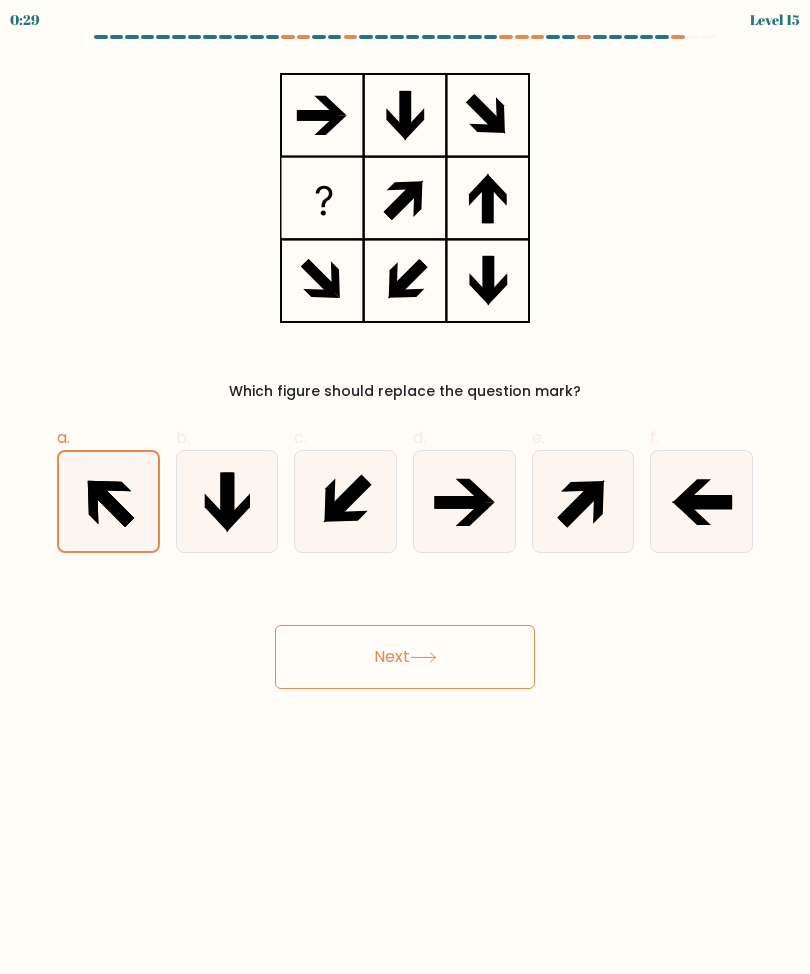 click 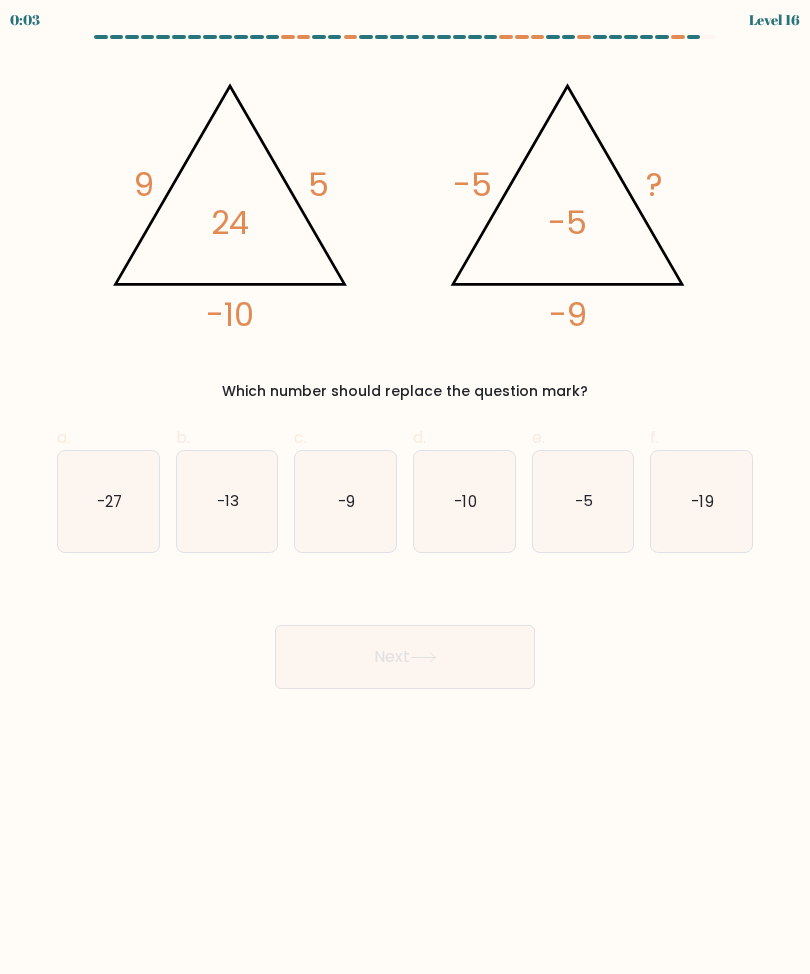 click on "-27" 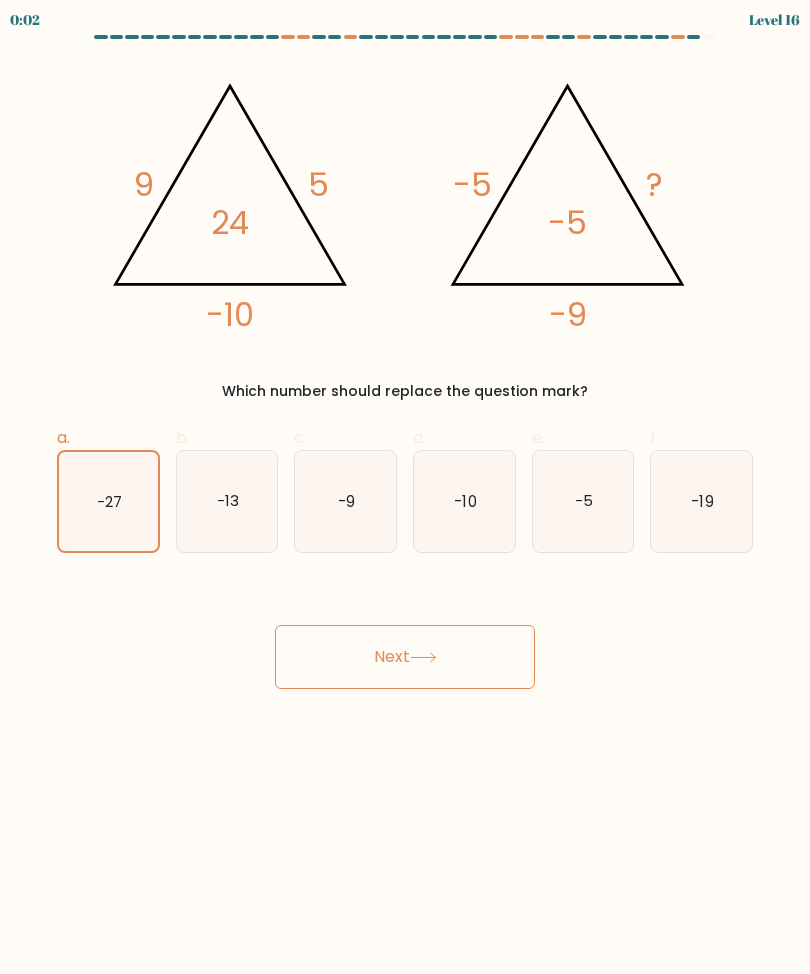click on "Next" at bounding box center (405, 657) 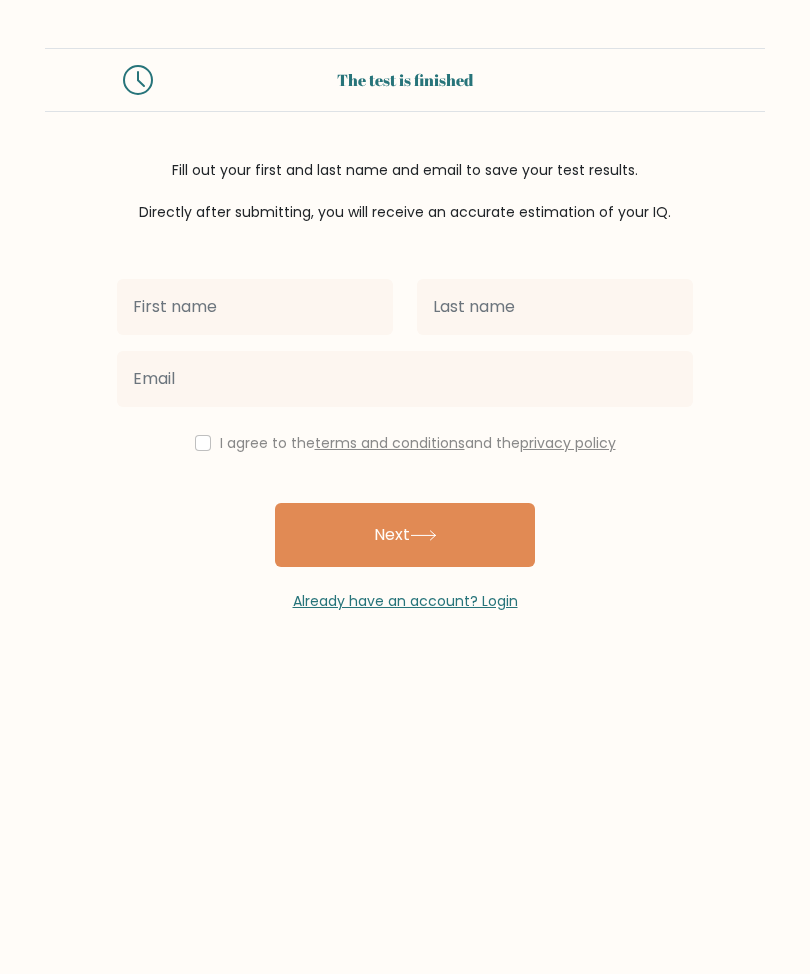 scroll, scrollTop: 0, scrollLeft: 0, axis: both 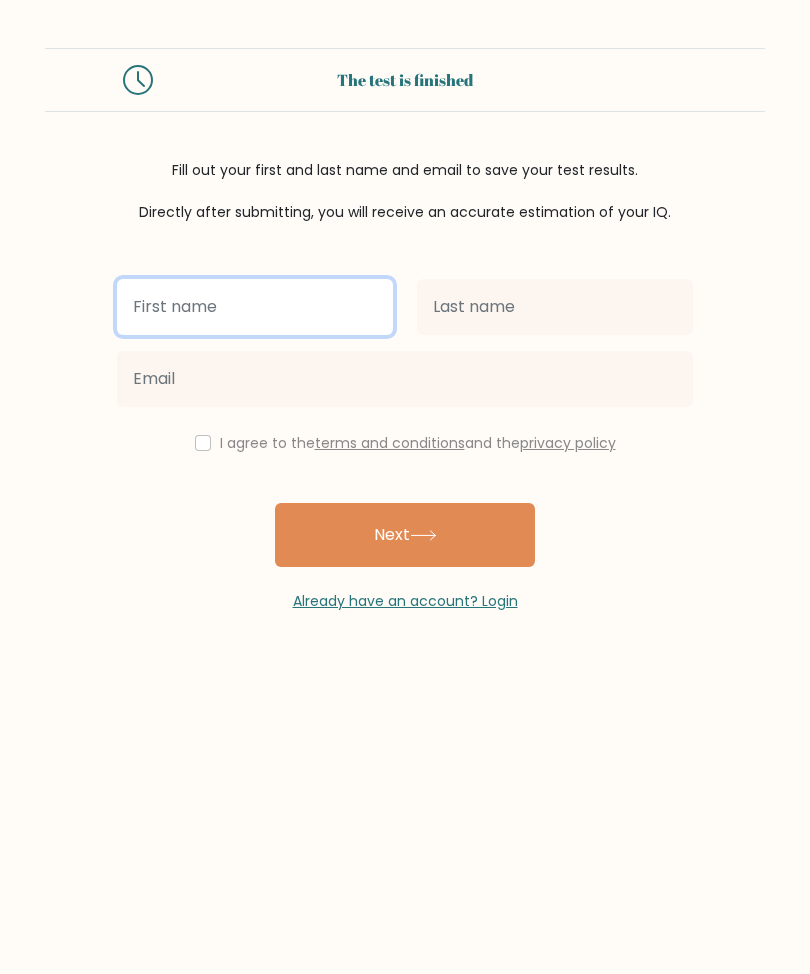 click at bounding box center (255, 307) 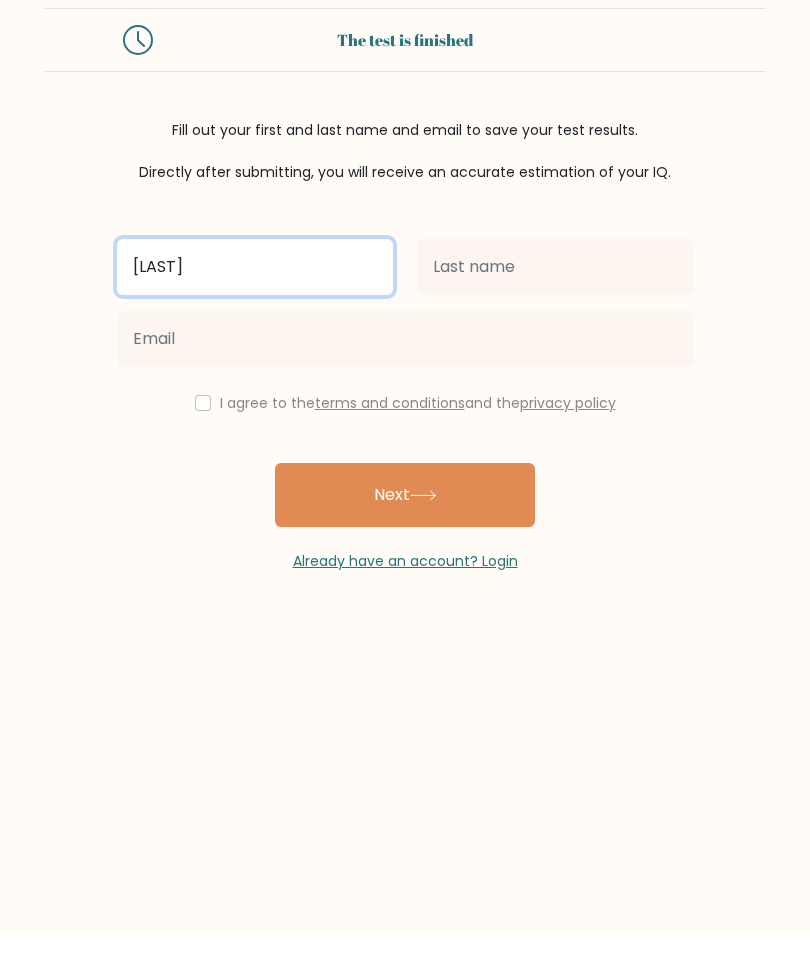 type on "Nai" 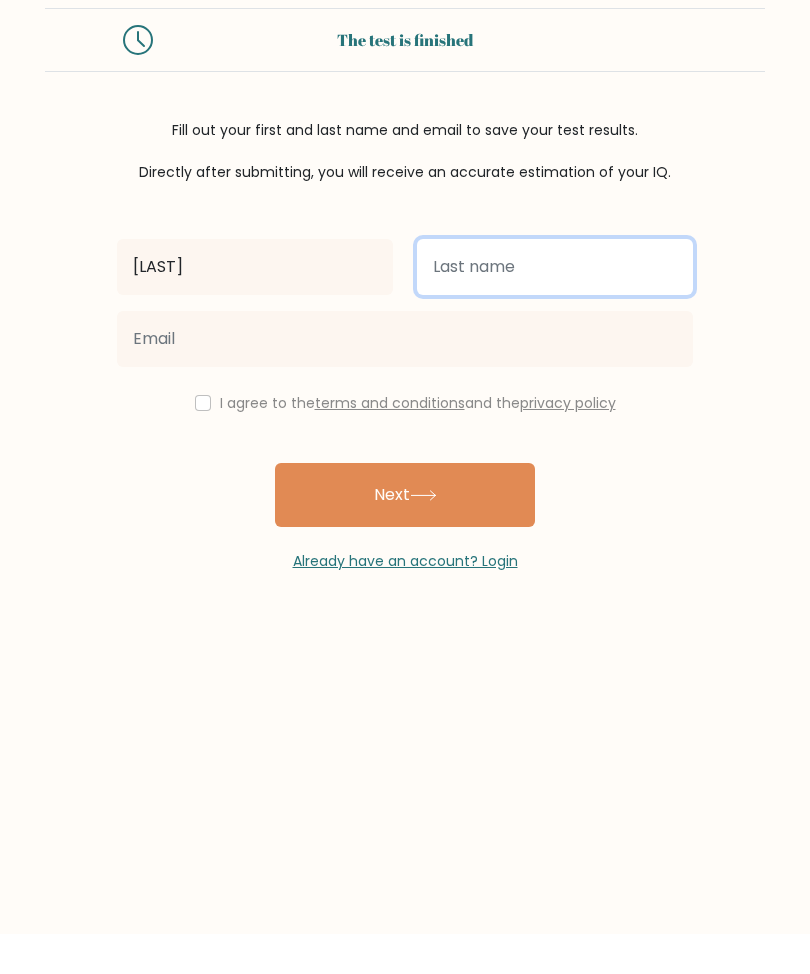 click at bounding box center [555, 307] 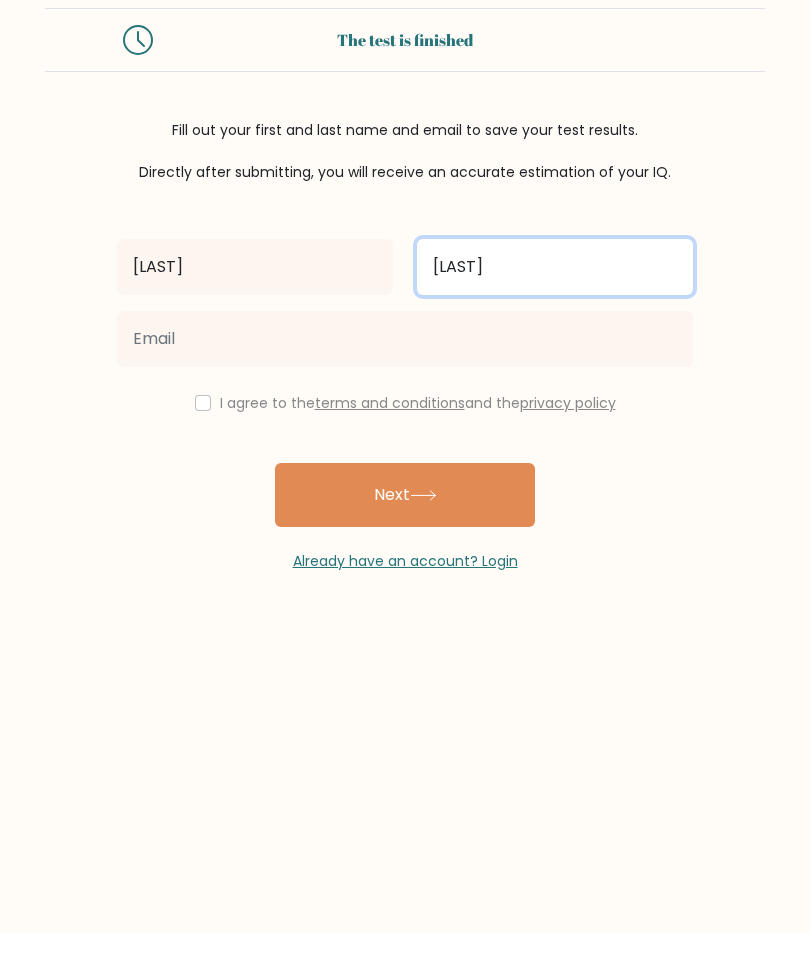 type on "Naim" 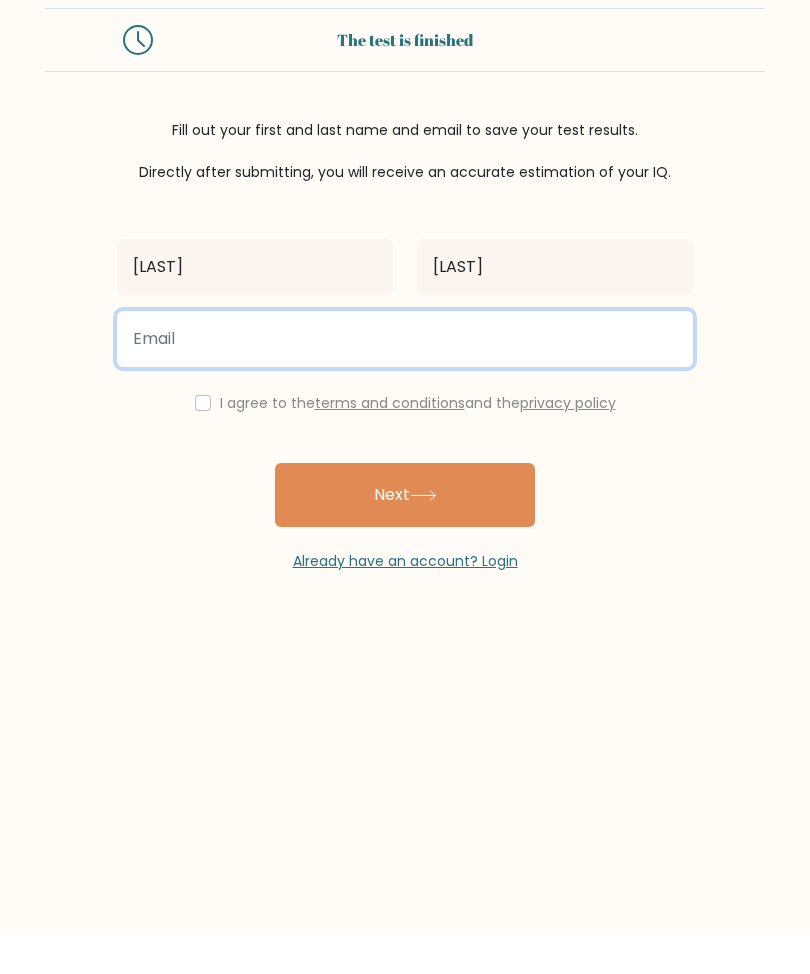 click at bounding box center [405, 379] 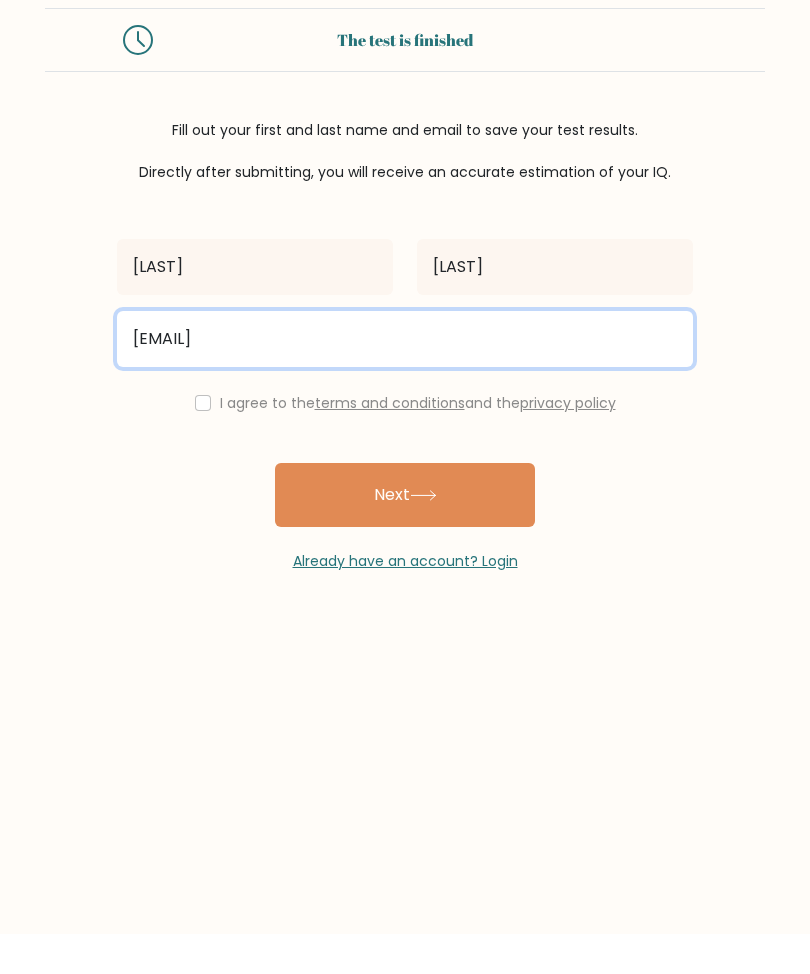 type on "nai.naim@icloud.com" 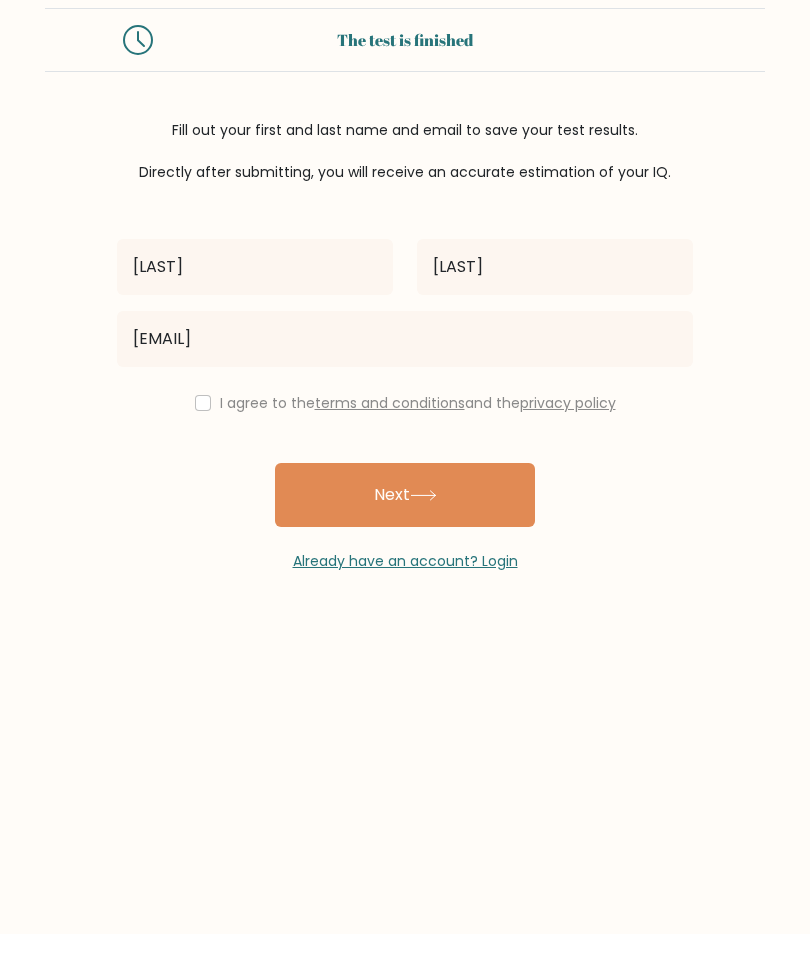 click at bounding box center [203, 443] 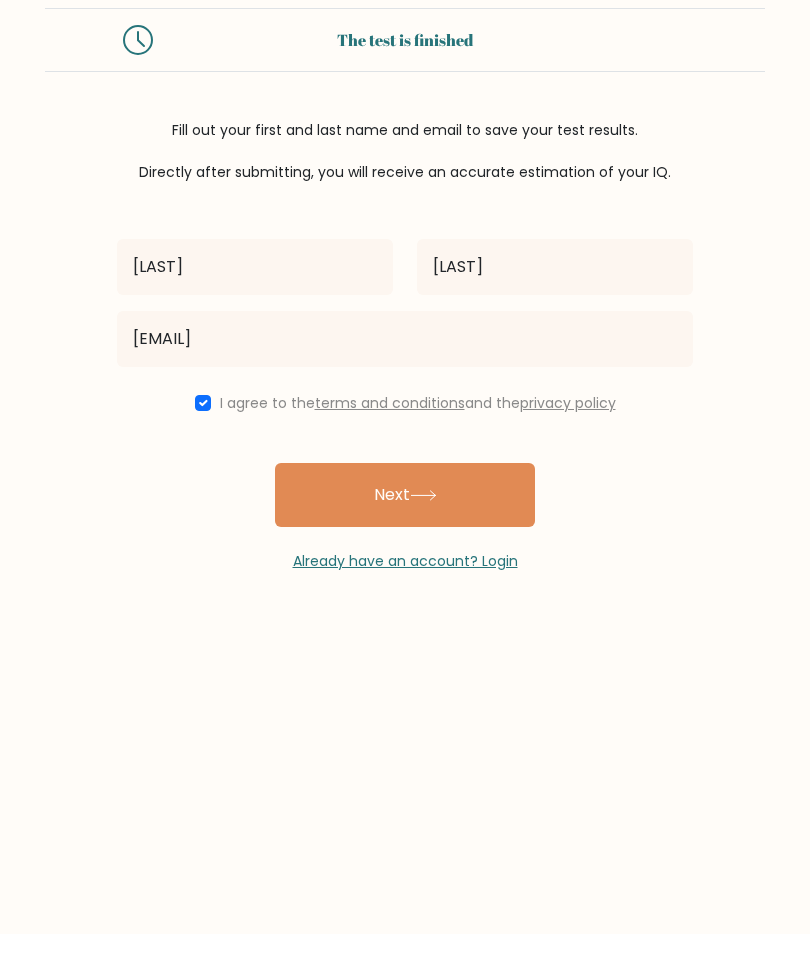 scroll, scrollTop: 40, scrollLeft: 0, axis: vertical 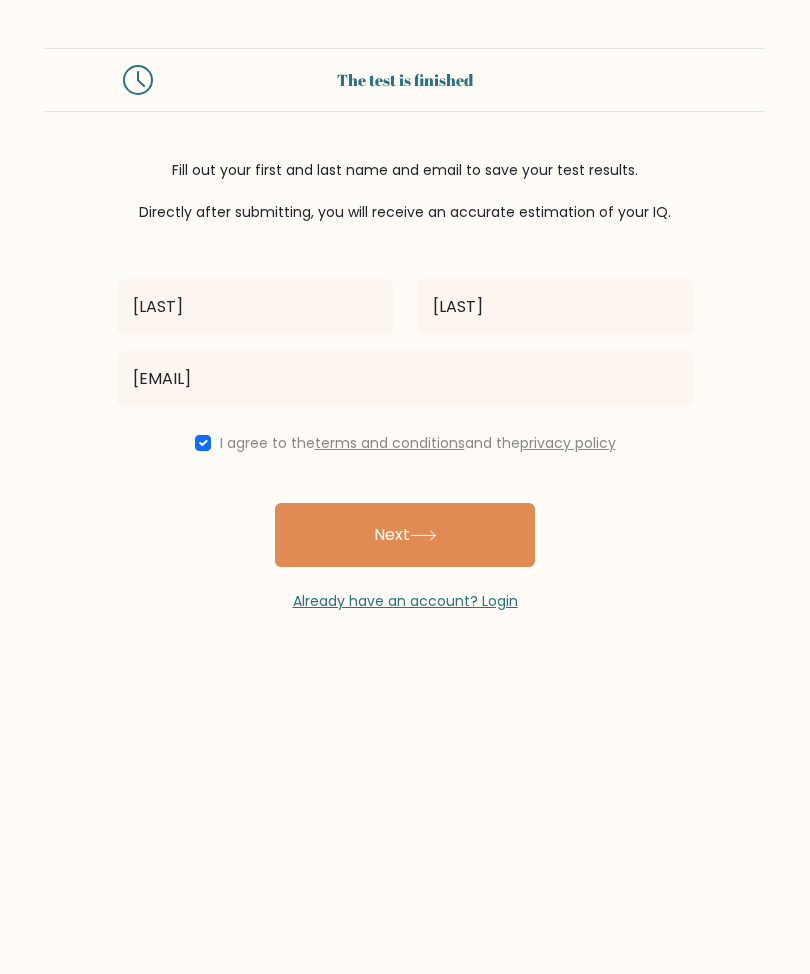 click on "Next" at bounding box center (405, 535) 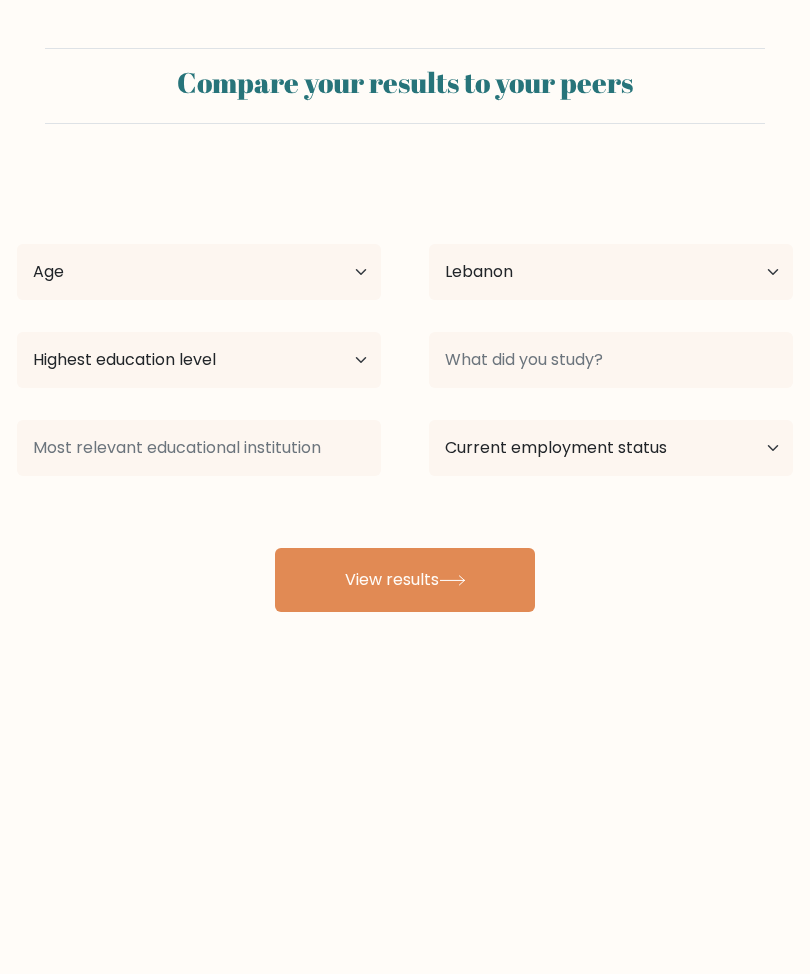 select on "LB" 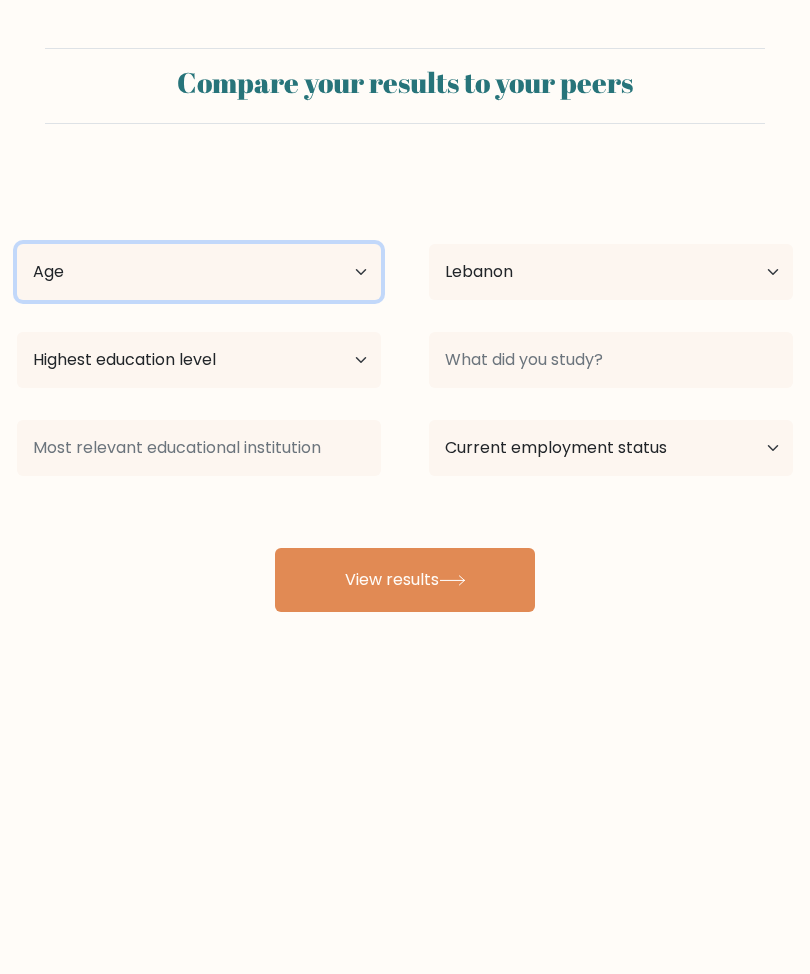 click on "Age
Under 18 years old
18-24 years old
25-34 years old
35-44 years old
45-54 years old
55-64 years old
65 years old and above" at bounding box center (199, 272) 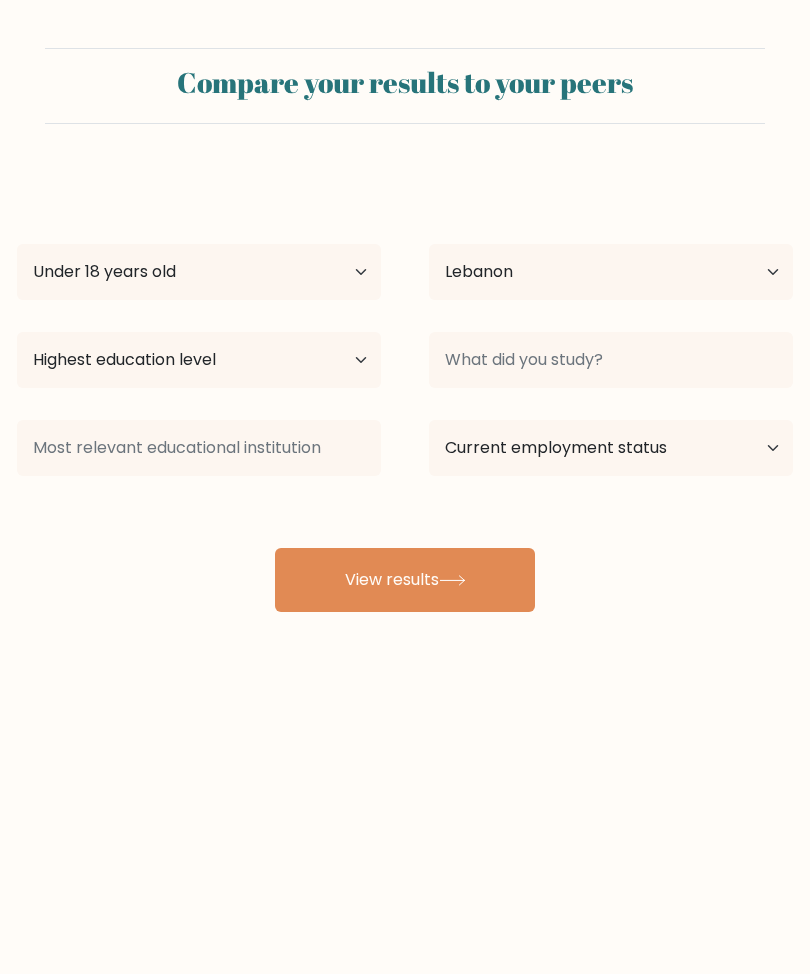 click on "Highest education level
No schooling
Primary
Lower Secondary
Upper Secondary
Occupation Specific
Bachelor's degree
Master's degree
Doctoral degree" at bounding box center (199, 360) 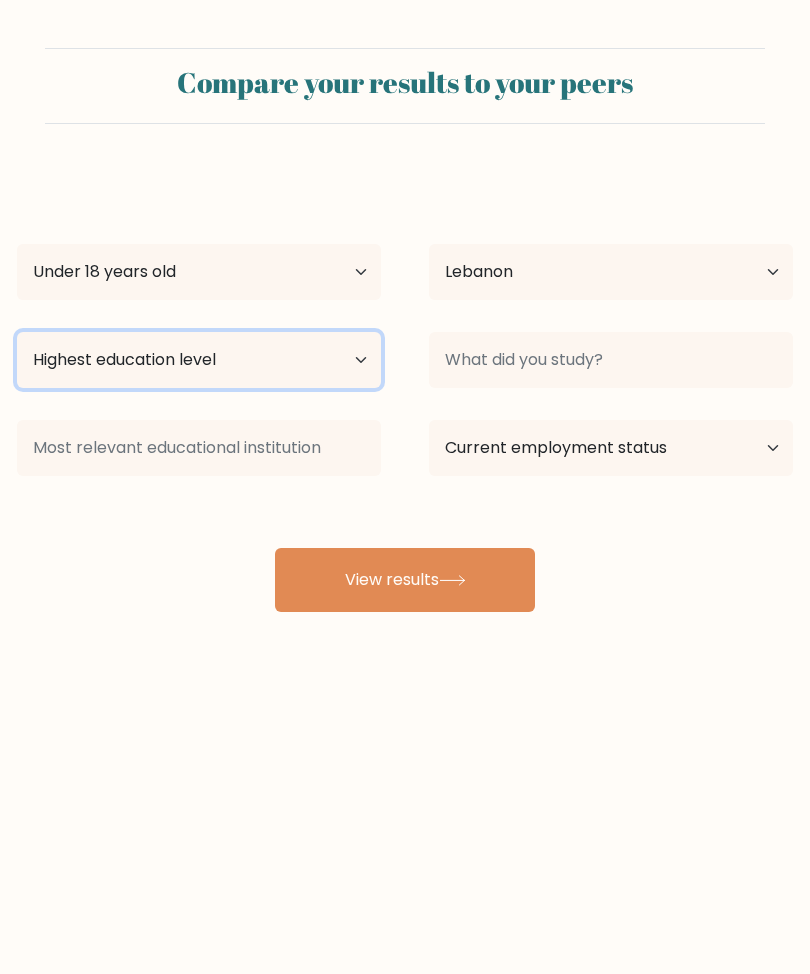 select on "primary" 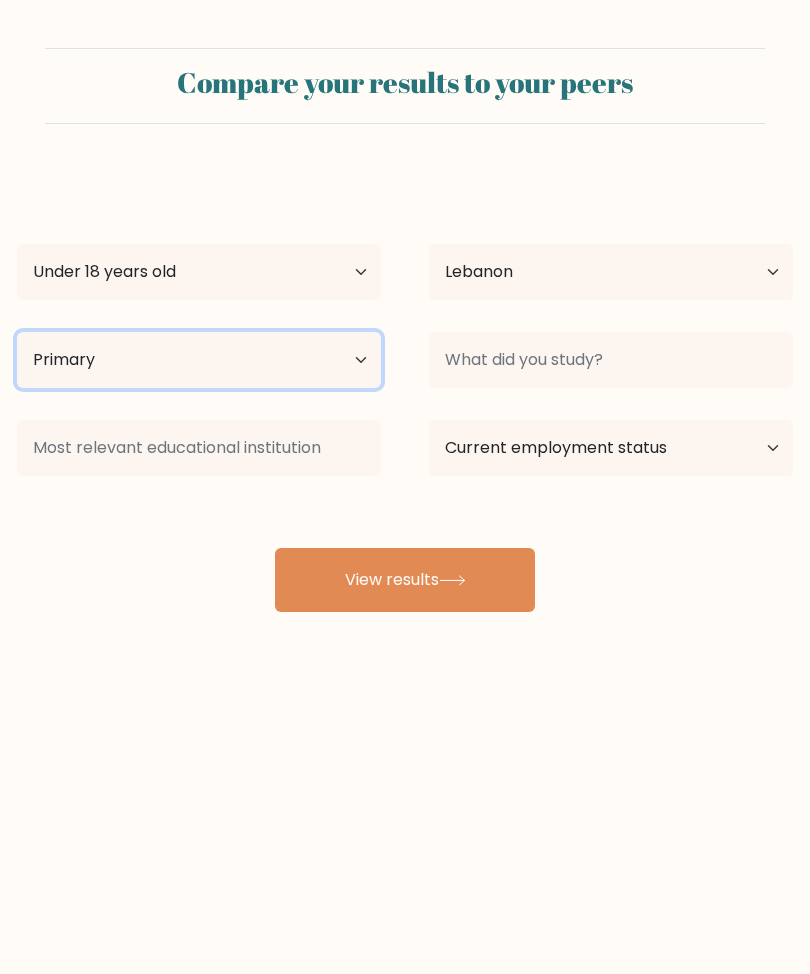 click on "Highest education level
No schooling
Primary
Lower Secondary
Upper Secondary
Occupation Specific
Bachelor's degree
Master's degree
Doctoral degree" at bounding box center (199, 360) 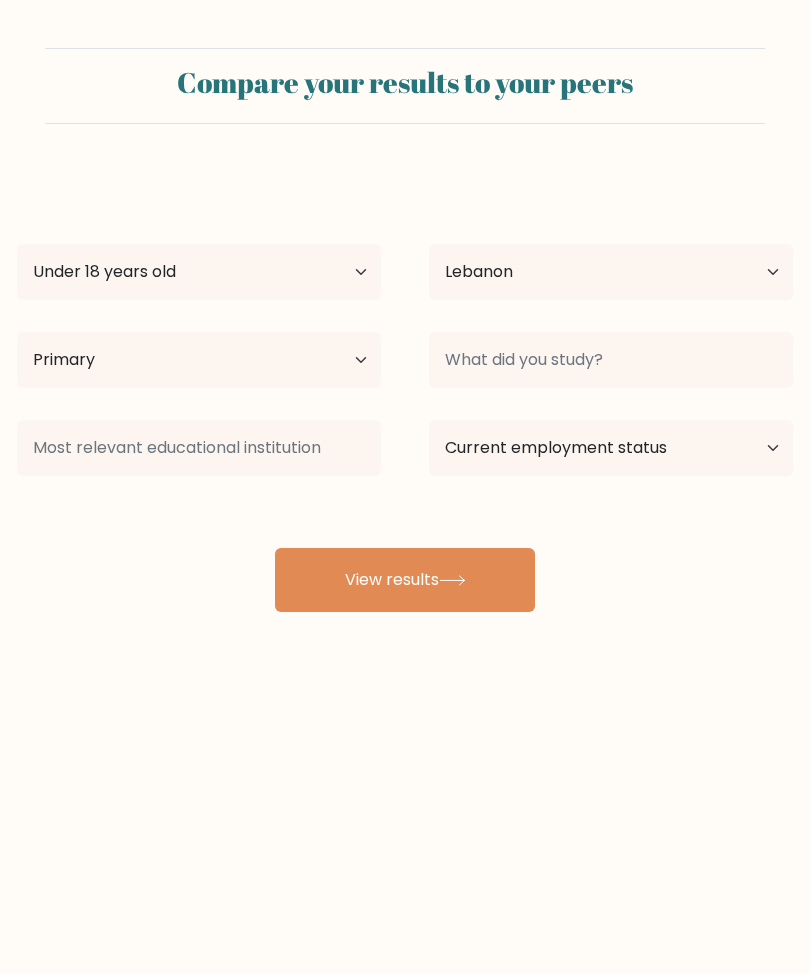 click on "Country
Afghanistan
Albania
Algeria
American Samoa
Andorra
Angola
Anguilla
Antarctica
Antigua and Barbuda
Argentina
Armenia
Aruba
Australia
Austria
Azerbaijan
Bahamas
Bahrain
Bangladesh
Barbados
Belarus
Belgium
Belize
Benin
Bermuda
Bhutan
Bolivia
Bonaire, Sint Eustatius and Saba
Bosnia and Herzegovina
Botswana
Bouvet Island
Brazil
British Indian Ocean Territory
Brunei
Bulgaria
Burkina Faso
Burundi
Cabo Verde
Cambodia
Cameroon
Canada
Cayman Islands
Central African Republic
Chad
Chile
China
Christmas Island
Cocos (Keeling) Islands
Colombia
Comoros
Congo
Congo (the Democratic Republic of the)
Cook Islands
Costa Rica
Côte d'Ivoire
Croatia
Cuba" at bounding box center (611, 272) 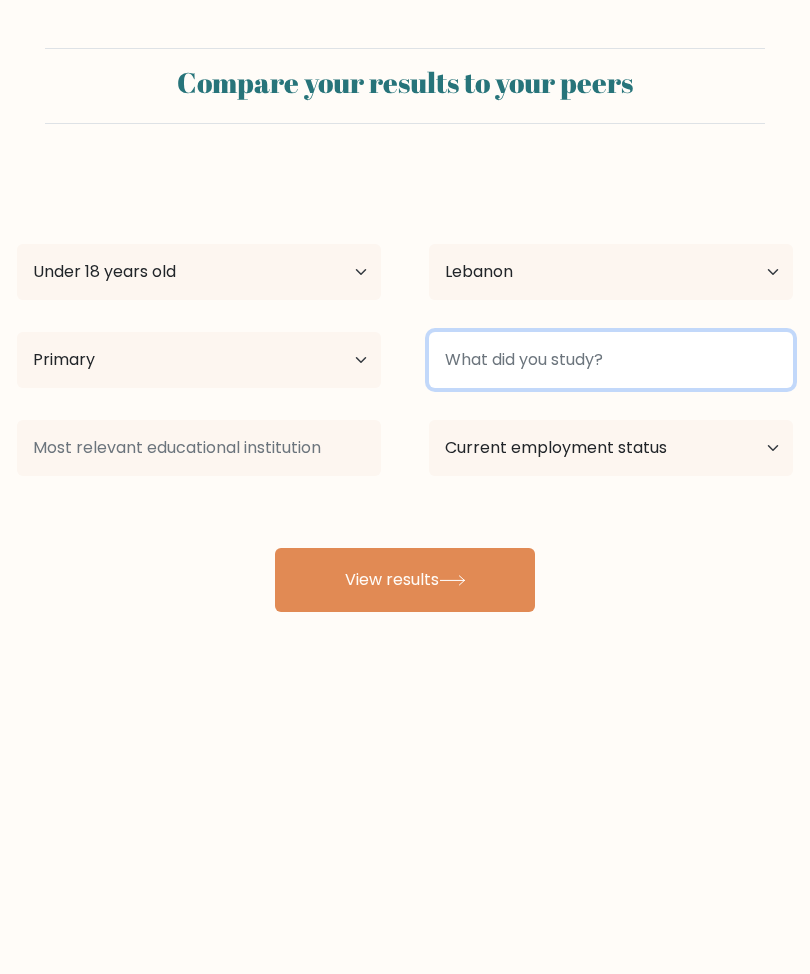 click at bounding box center (611, 360) 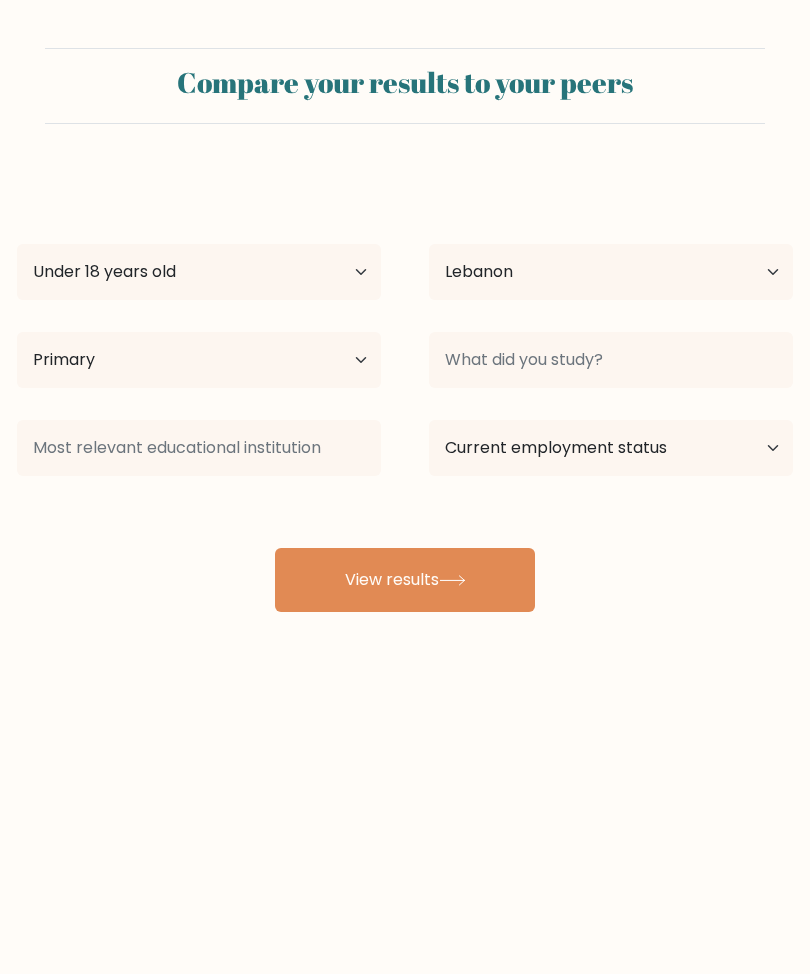 click on "Nai
Naim
Age
Under 18 years old
18-24 years old
25-34 years old
35-44 years old
45-54 years old
55-64 years old
65 years old and above
Country
Afghanistan
Albania
Algeria
American Samoa
Andorra
Angola
Anguilla
Antarctica
Antigua and Barbuda
Argentina
Armenia
Aruba
Australia
Austria
Azerbaijan
Bahamas
Bahrain
Bangladesh
Barbados
Belarus
Belgium
Belize
Benin
Bermuda
Bhutan
Bolivia
Bonaire, Sint Eustatius and Saba
Bosnia and Herzegovina
Botswana
Bouvet Island
Brazil
Brunei" at bounding box center [405, 392] 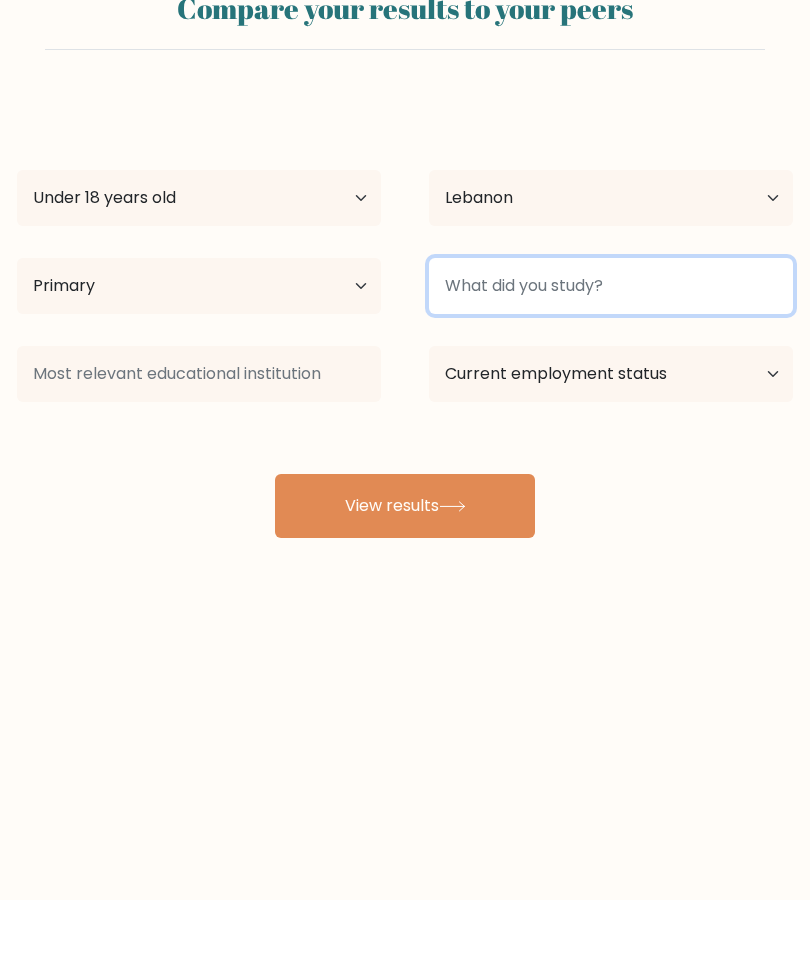 click at bounding box center [611, 360] 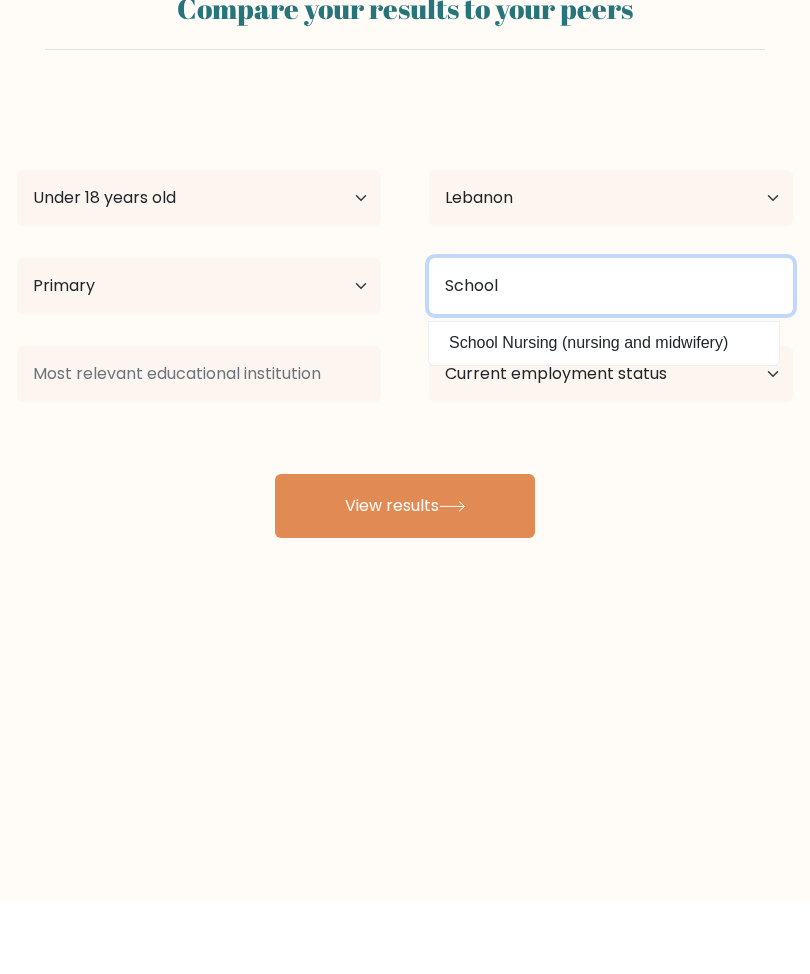 type on "School" 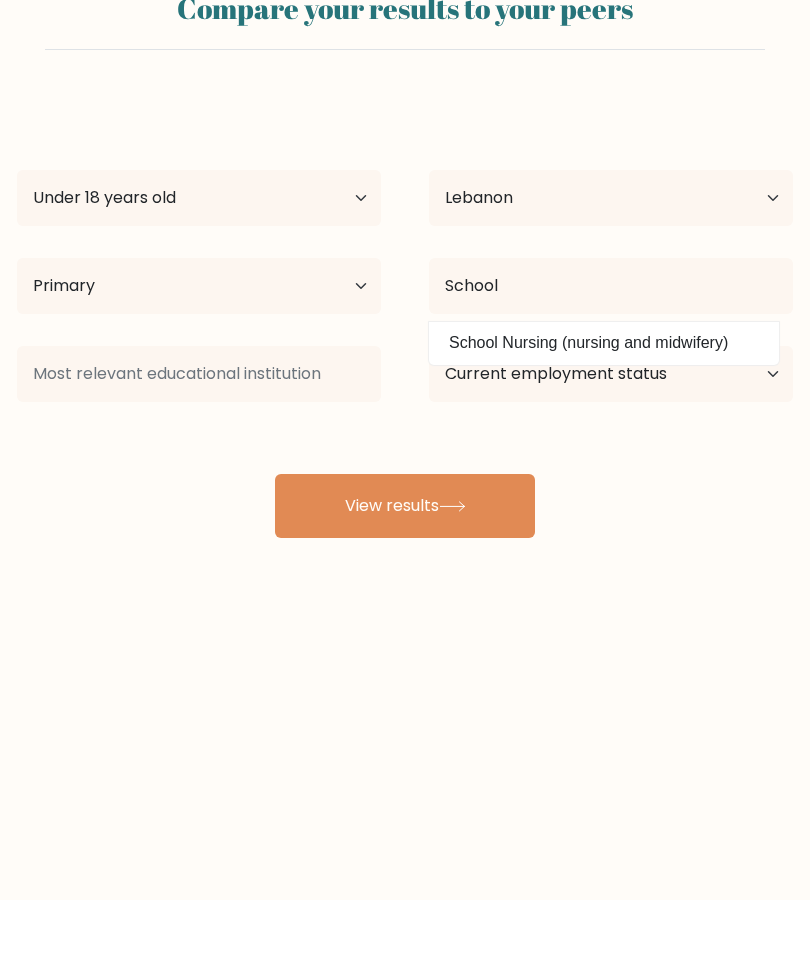 click on "View results" at bounding box center (405, 580) 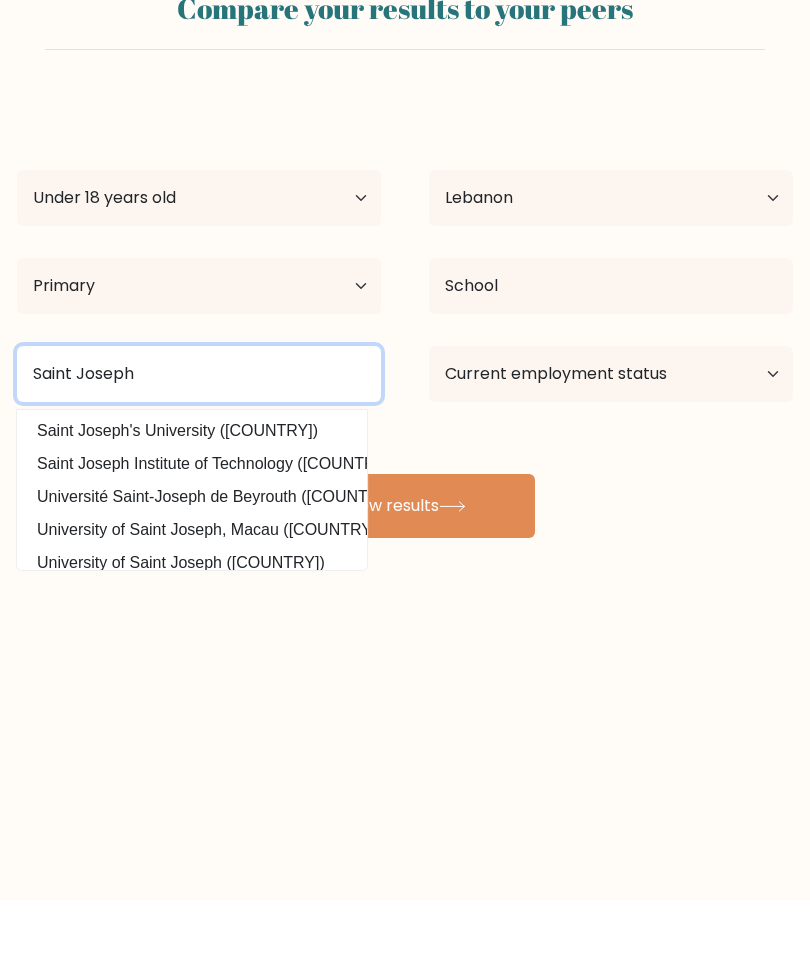 type on "Saint Joseph" 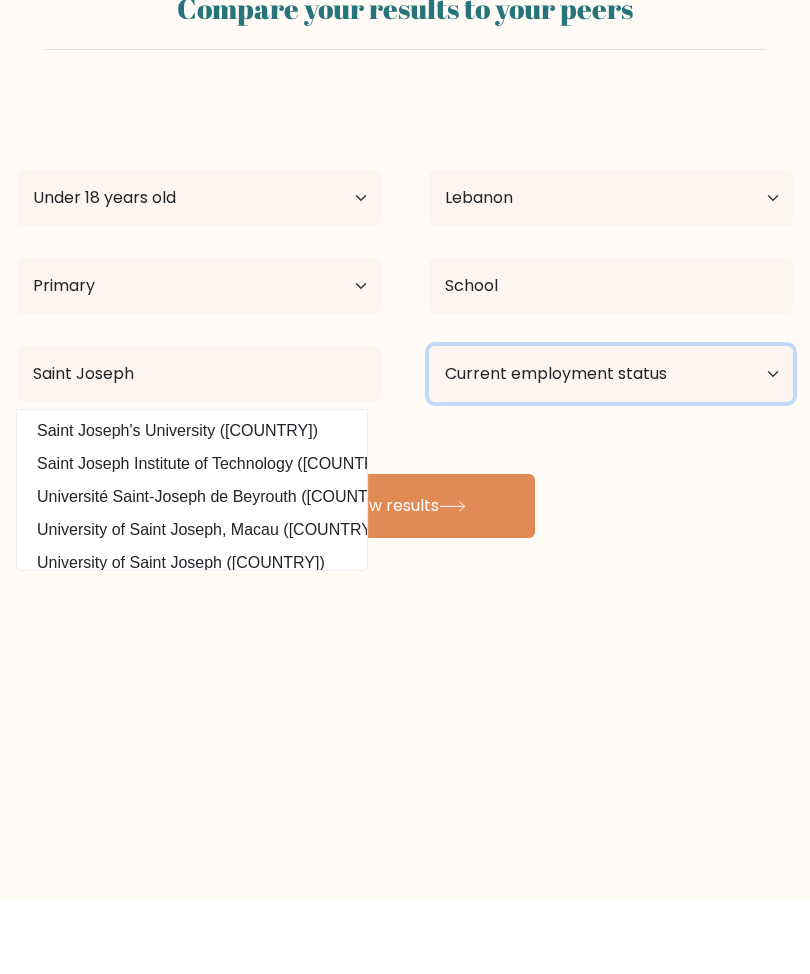 scroll, scrollTop: 74, scrollLeft: 0, axis: vertical 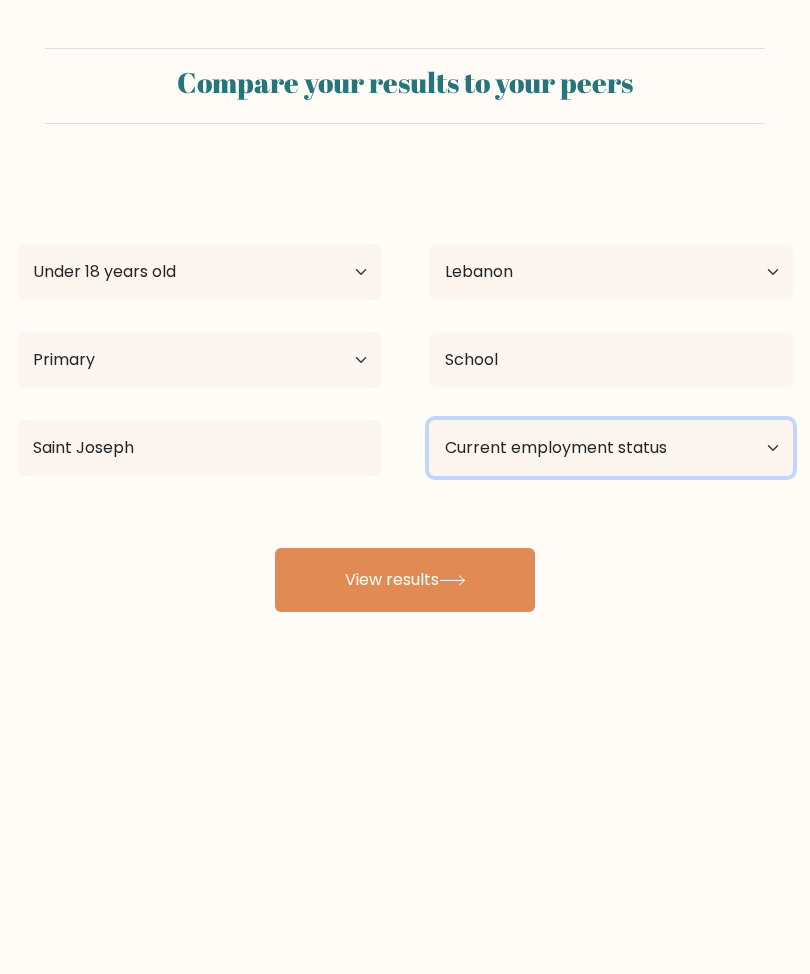 click on "Current employment status
Employed
Student
Retired
Other / prefer not to answer" at bounding box center (611, 448) 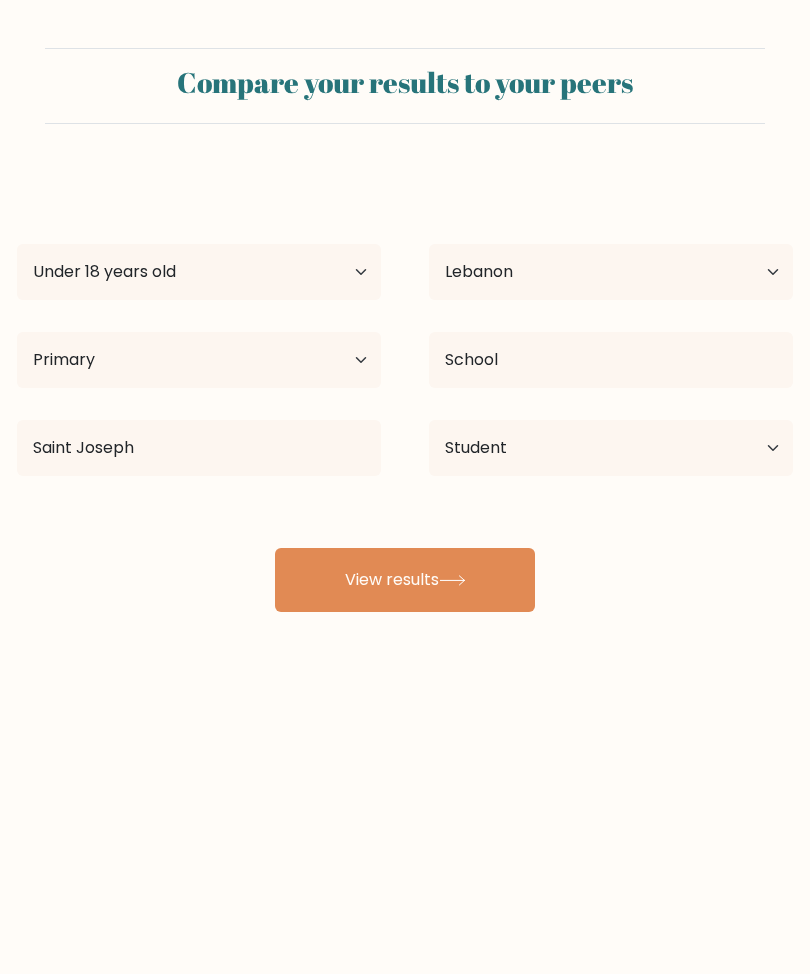 click on "View results" at bounding box center (405, 580) 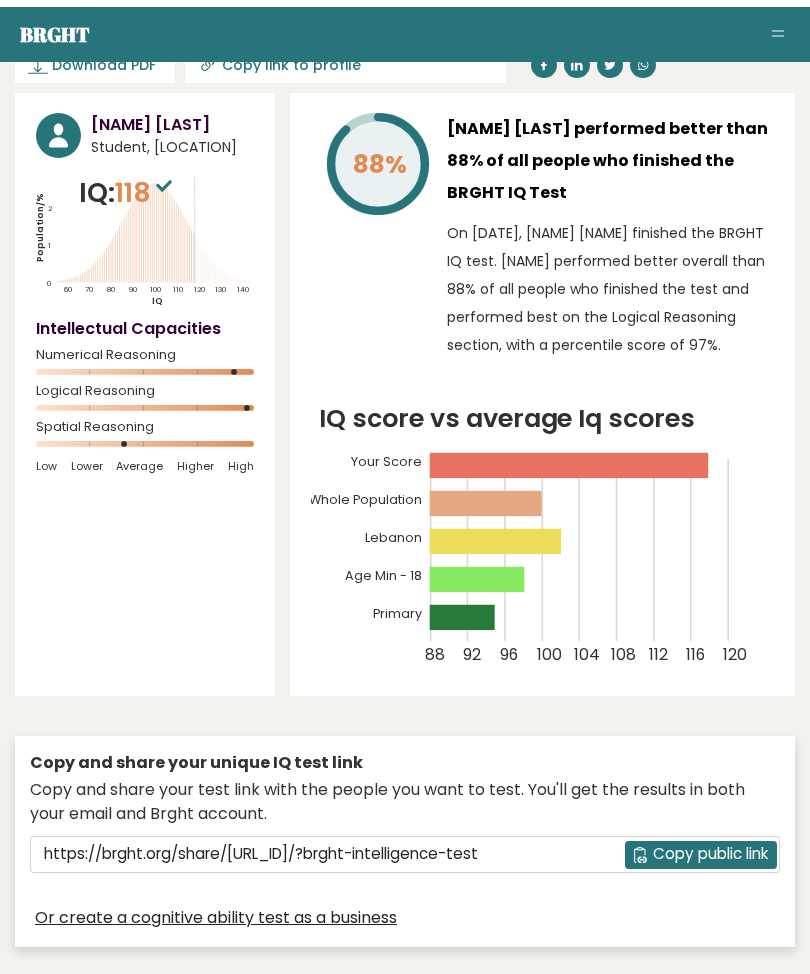 scroll, scrollTop: 0, scrollLeft: 0, axis: both 